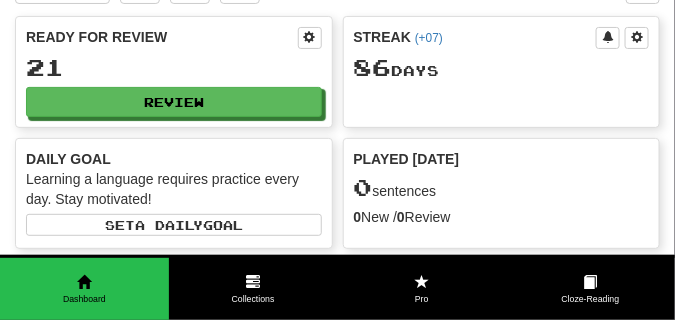 scroll, scrollTop: 0, scrollLeft: 0, axis: both 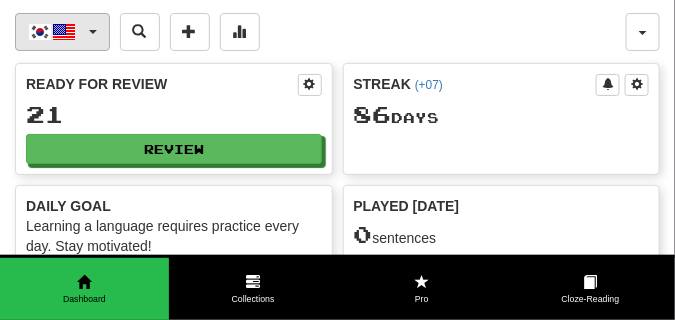 click at bounding box center [93, 32] 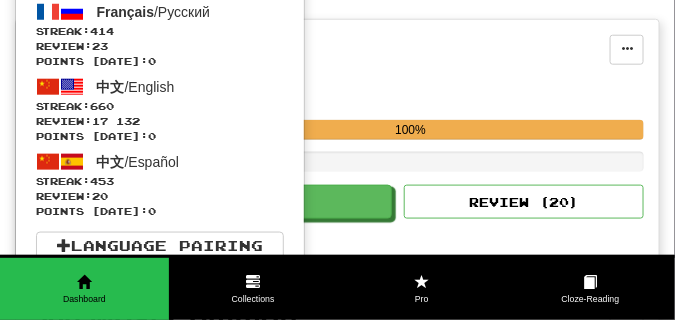 scroll, scrollTop: 450, scrollLeft: 0, axis: vertical 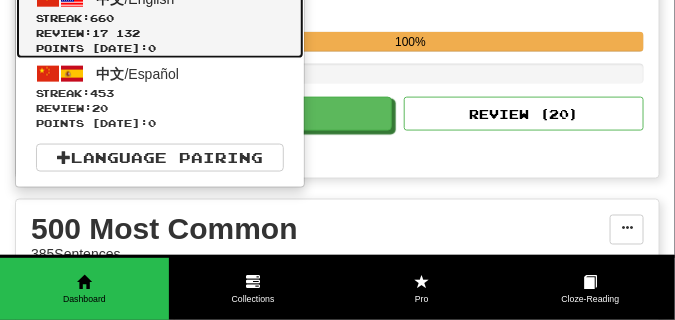 click on "Review:  17 132" at bounding box center (160, 33) 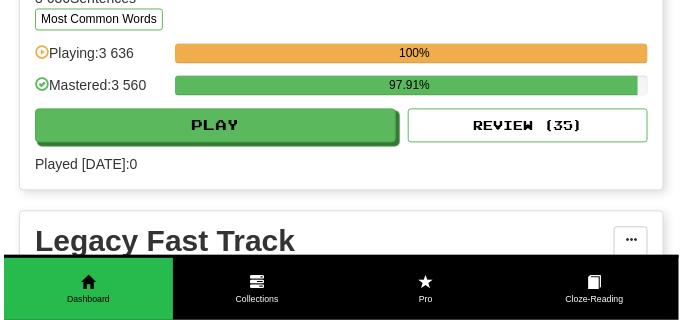 scroll, scrollTop: 2050, scrollLeft: 0, axis: vertical 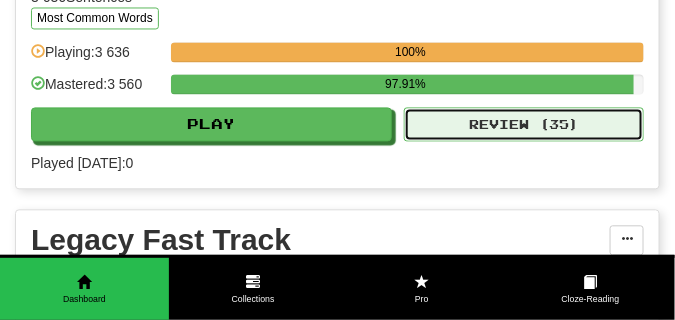 click on "Review ( 35 )" at bounding box center [524, 124] 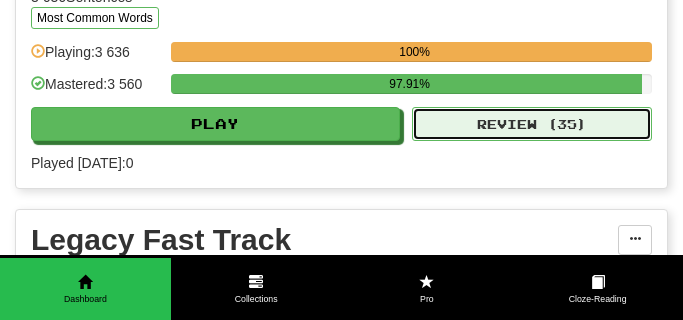select on "**" 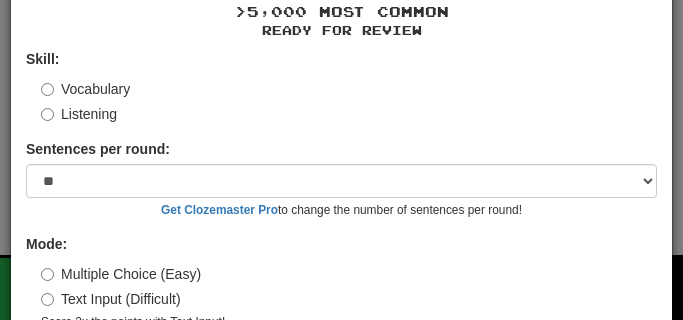 scroll, scrollTop: 161, scrollLeft: 0, axis: vertical 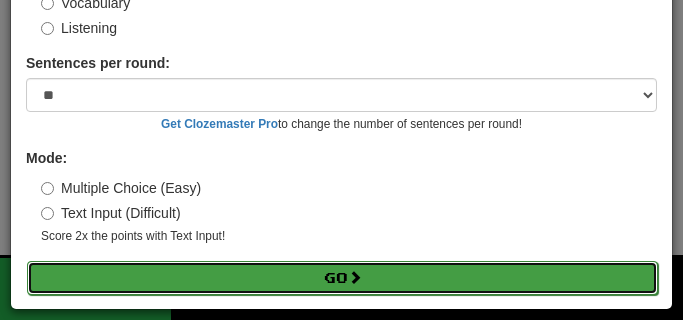 click on "Go" at bounding box center (342, 278) 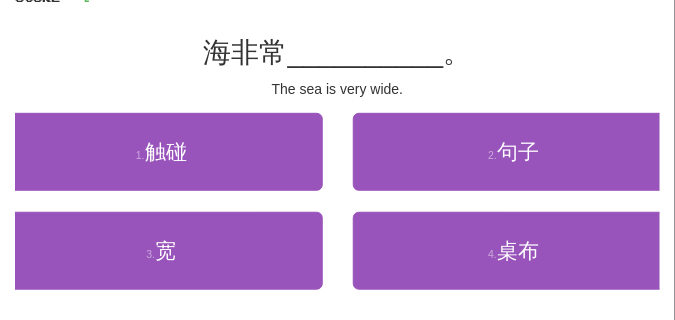scroll, scrollTop: 150, scrollLeft: 0, axis: vertical 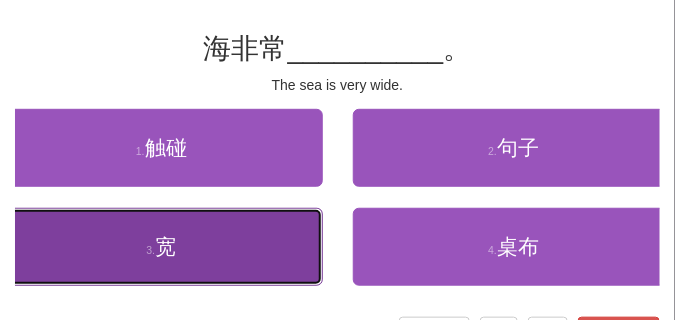click on "3 .  宽" at bounding box center (161, 247) 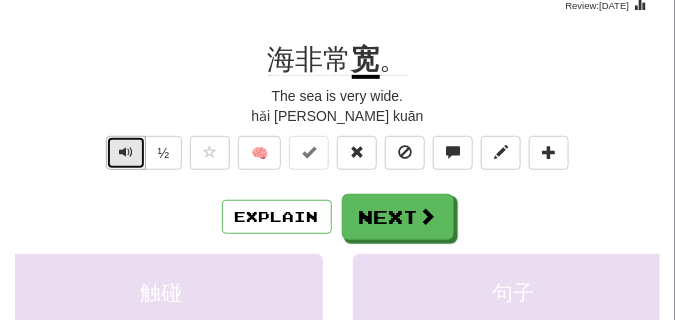 click at bounding box center (126, 152) 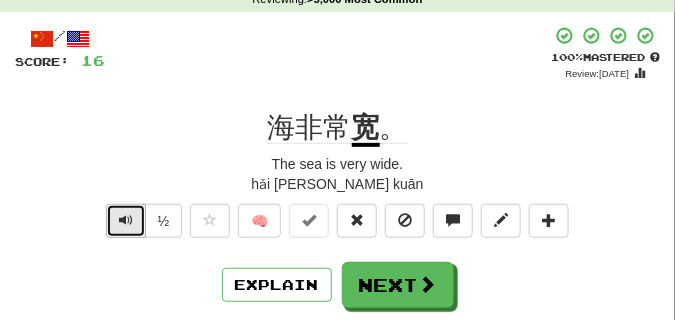 scroll, scrollTop: 100, scrollLeft: 0, axis: vertical 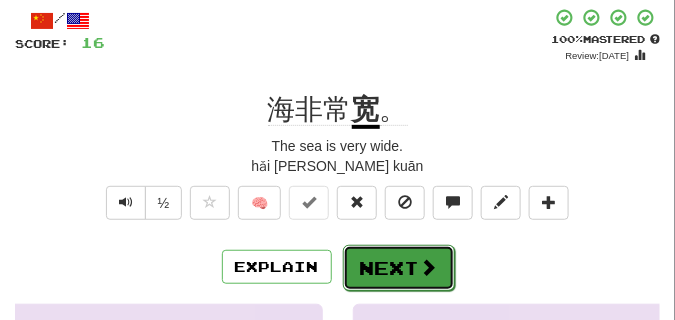 click on "Next" at bounding box center (399, 268) 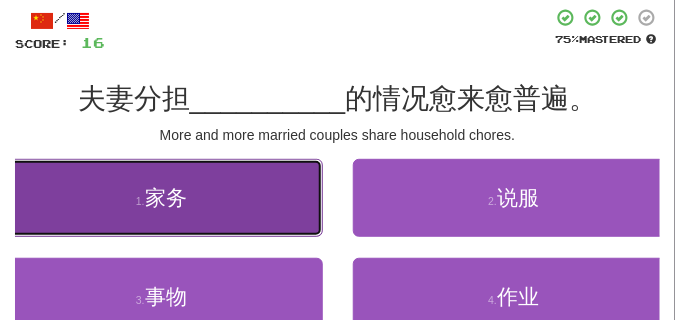 click on "家务" at bounding box center [166, 197] 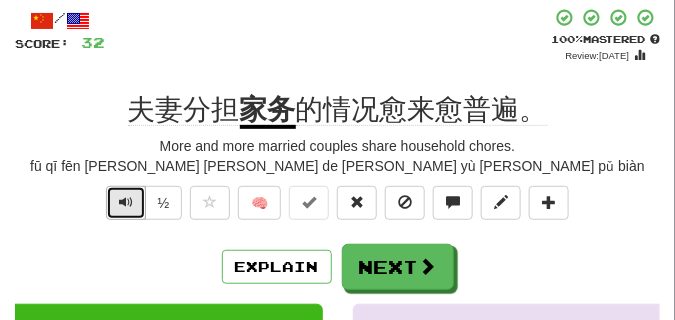 click at bounding box center [126, 202] 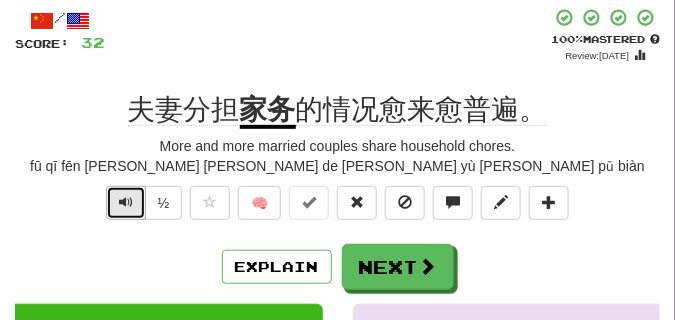 click at bounding box center [126, 202] 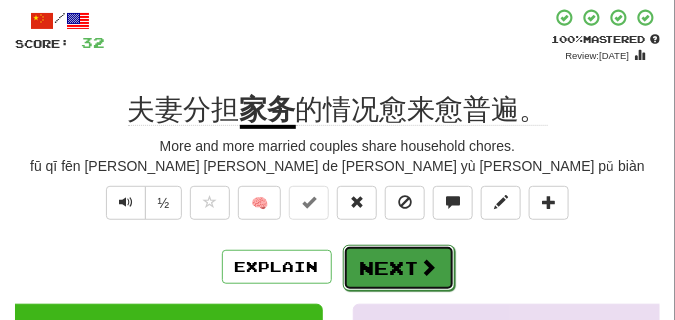 click on "Next" at bounding box center (399, 268) 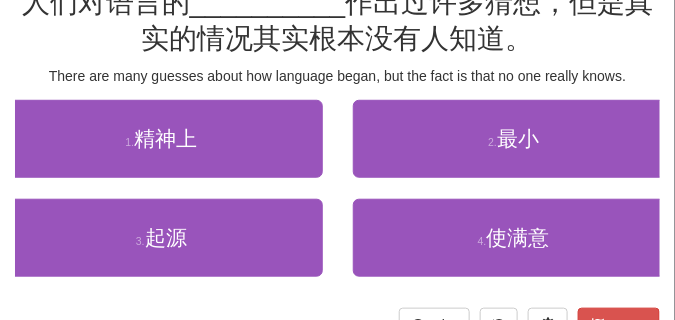 scroll, scrollTop: 200, scrollLeft: 0, axis: vertical 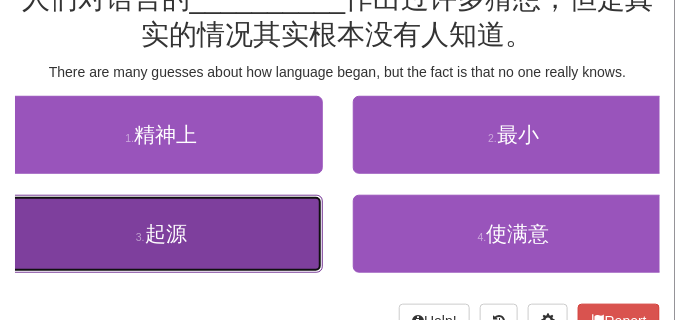 click on "起源" at bounding box center (166, 233) 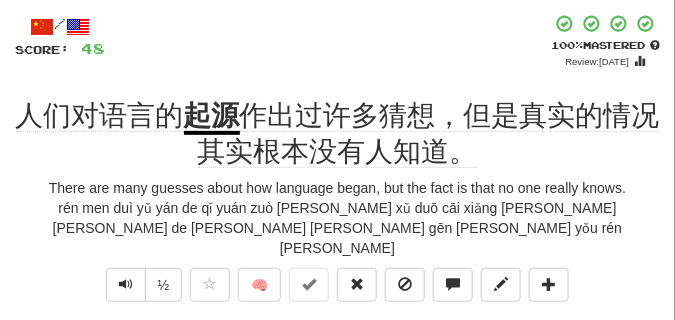 scroll, scrollTop: 160, scrollLeft: 0, axis: vertical 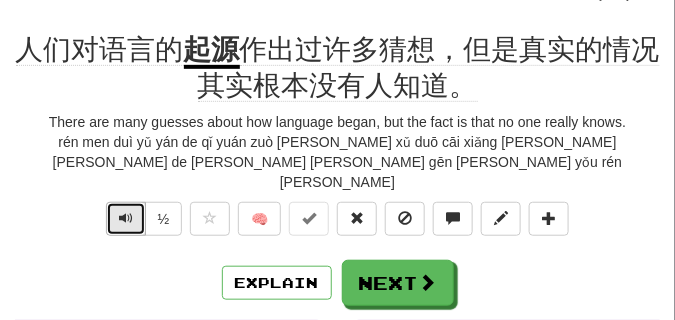 click at bounding box center (126, 218) 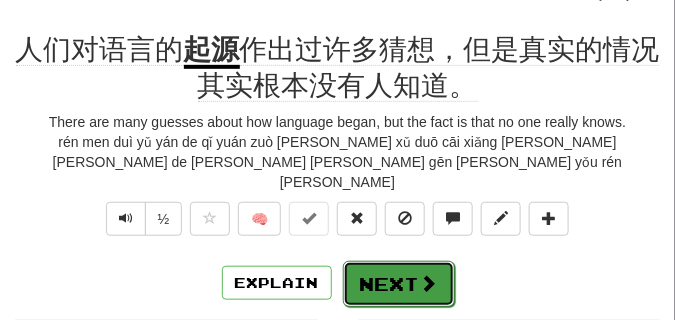 click on "Next" at bounding box center (399, 284) 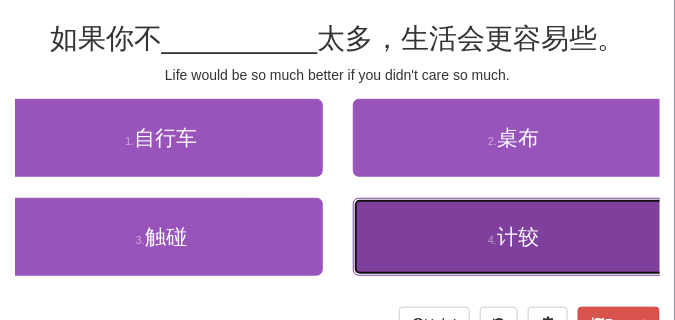 click on "4 .  计较" at bounding box center (514, 237) 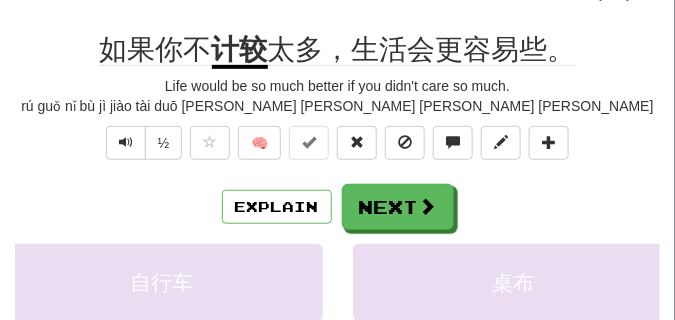 scroll, scrollTop: 170, scrollLeft: 0, axis: vertical 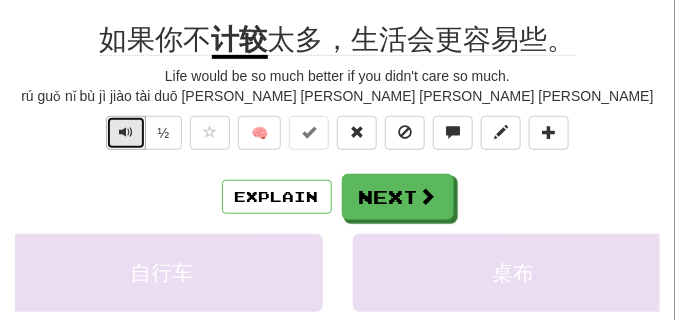 click at bounding box center [126, 133] 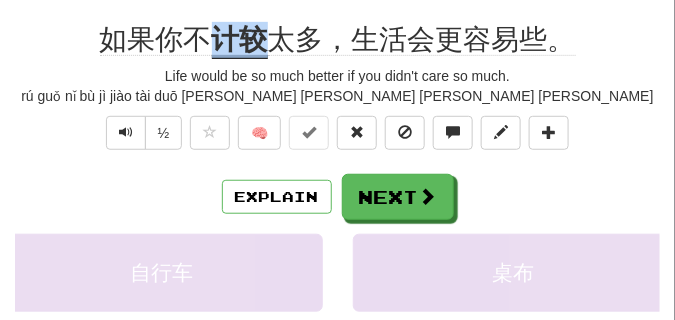 drag, startPoint x: 211, startPoint y: 41, endPoint x: 261, endPoint y: 41, distance: 50 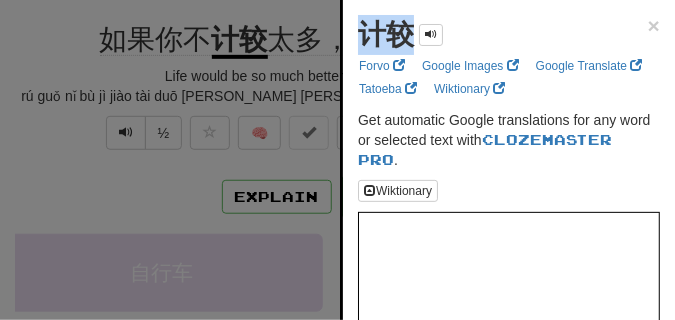 drag, startPoint x: 361, startPoint y: 32, endPoint x: 408, endPoint y: 35, distance: 47.095646 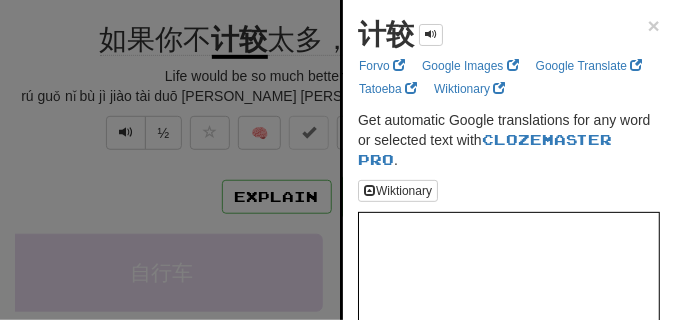 click at bounding box center (337, 160) 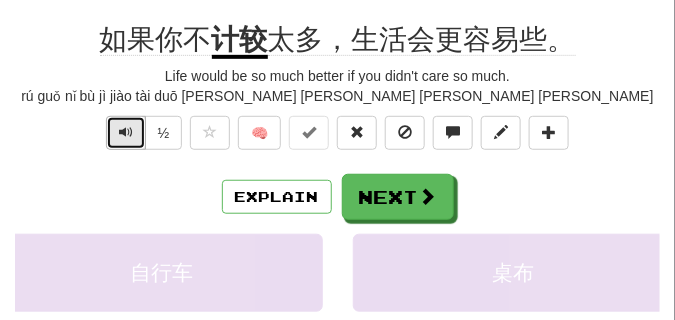 click at bounding box center (126, 133) 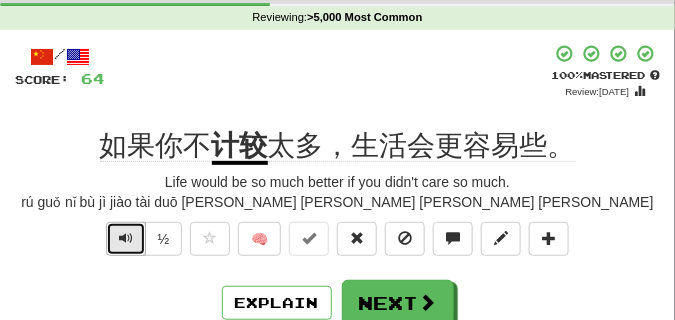 scroll, scrollTop: 120, scrollLeft: 0, axis: vertical 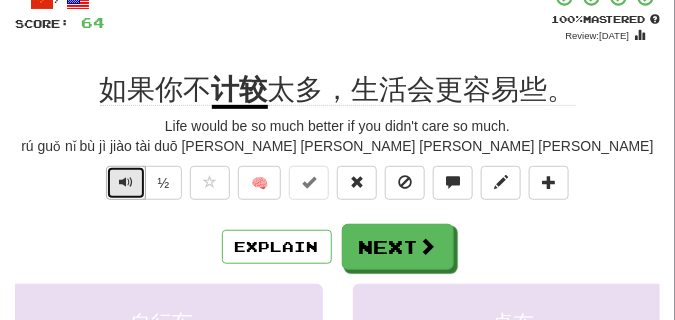 click at bounding box center [126, 182] 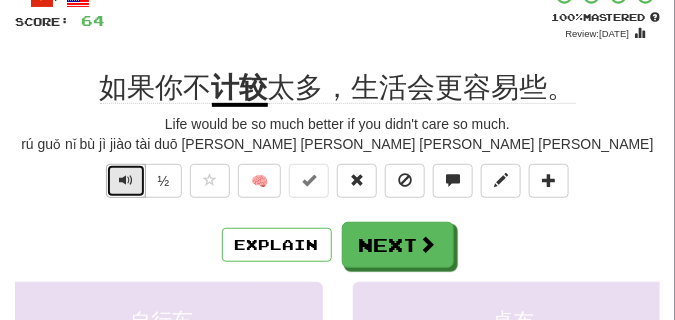 scroll, scrollTop: 100, scrollLeft: 0, axis: vertical 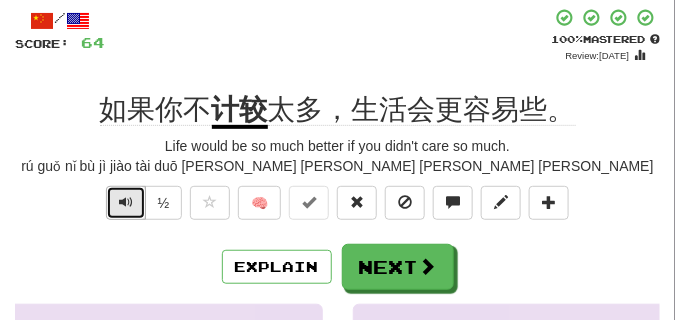 click at bounding box center (126, 202) 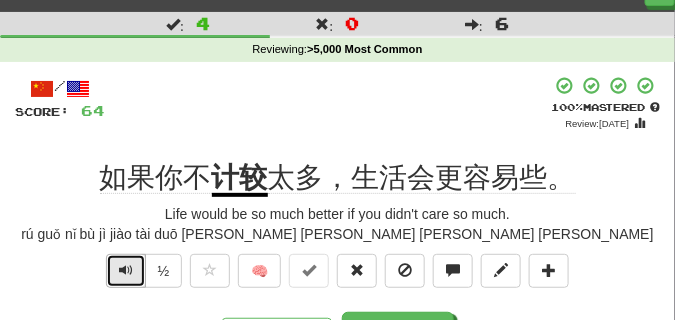 scroll, scrollTop: 50, scrollLeft: 0, axis: vertical 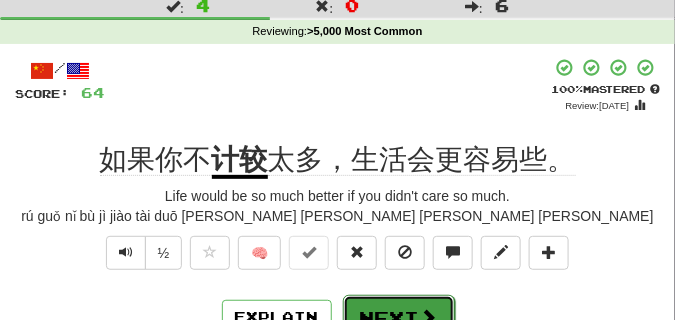 click on "Next" at bounding box center [399, 318] 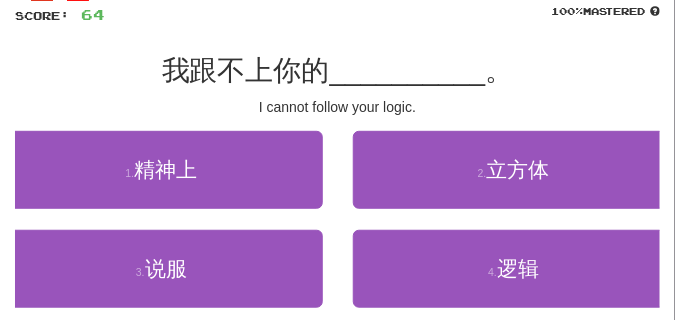 scroll, scrollTop: 150, scrollLeft: 0, axis: vertical 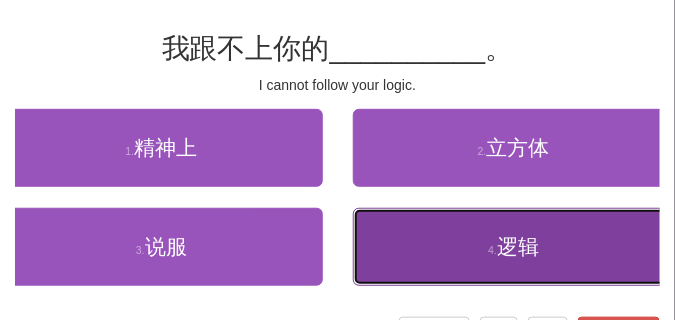 click on "4 .  逻辑" at bounding box center (514, 247) 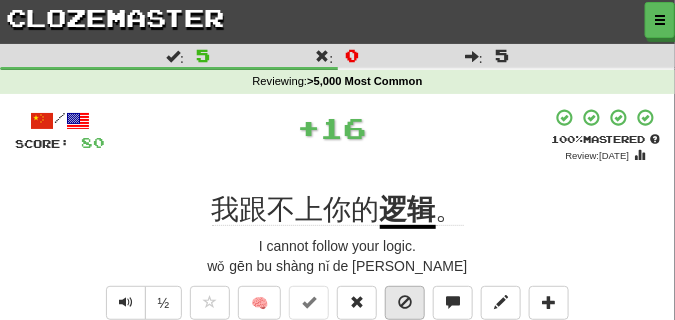 scroll, scrollTop: 50, scrollLeft: 0, axis: vertical 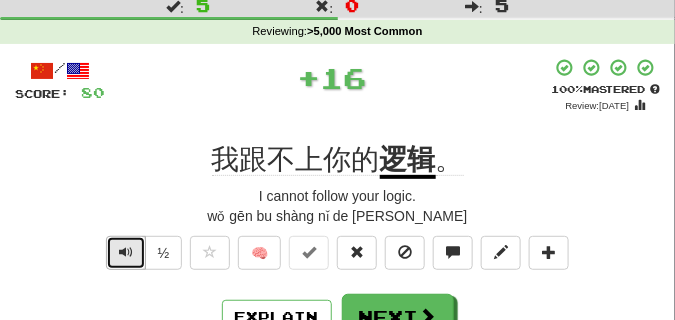 click at bounding box center (126, 252) 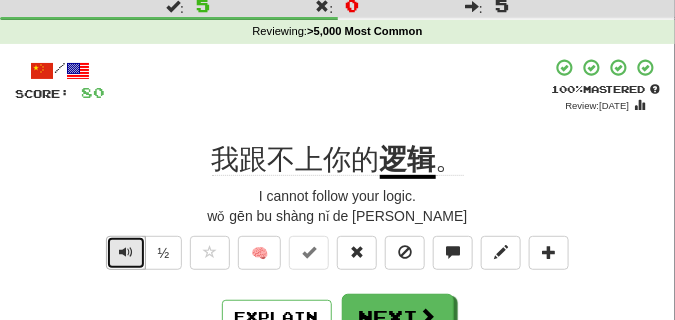 click at bounding box center [126, 252] 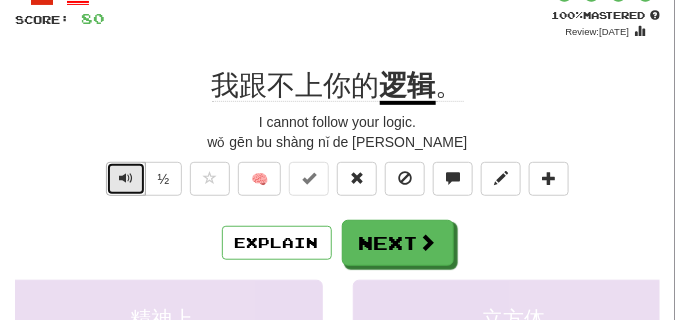 scroll, scrollTop: 150, scrollLeft: 0, axis: vertical 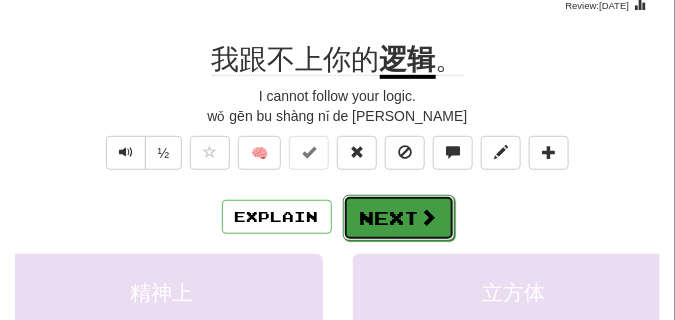 click at bounding box center [429, 217] 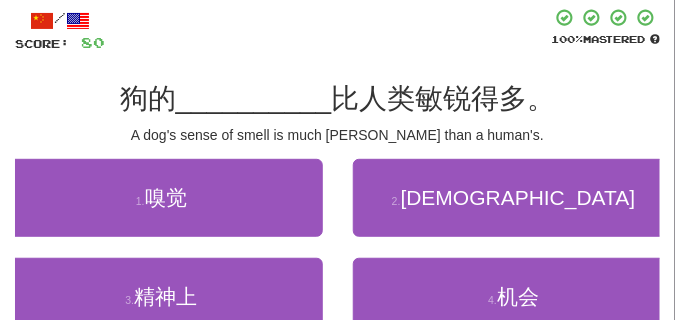 scroll, scrollTop: 100, scrollLeft: 0, axis: vertical 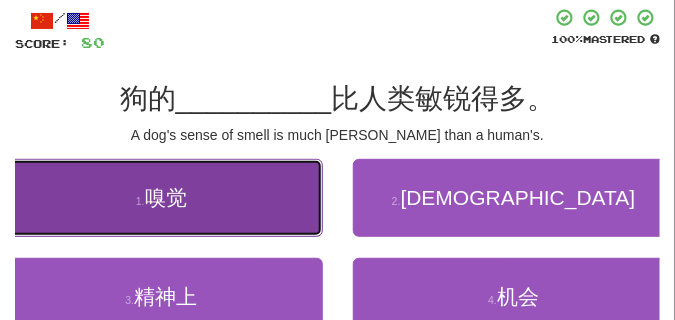 click on "1 .  嗅觉" at bounding box center (161, 198) 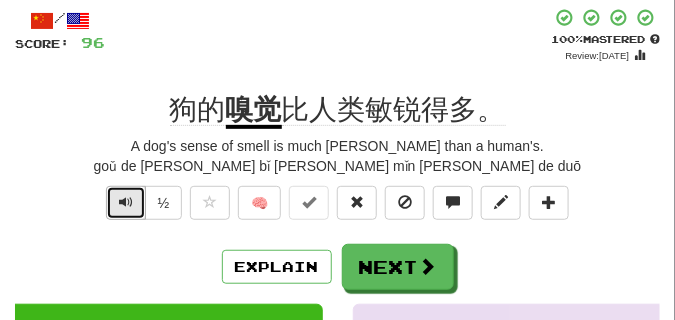 click at bounding box center (126, 202) 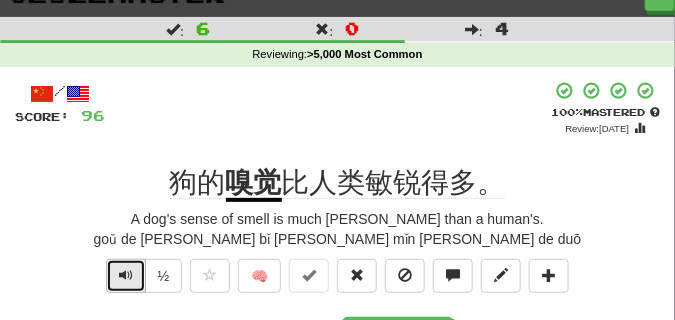 scroll, scrollTop: 50, scrollLeft: 0, axis: vertical 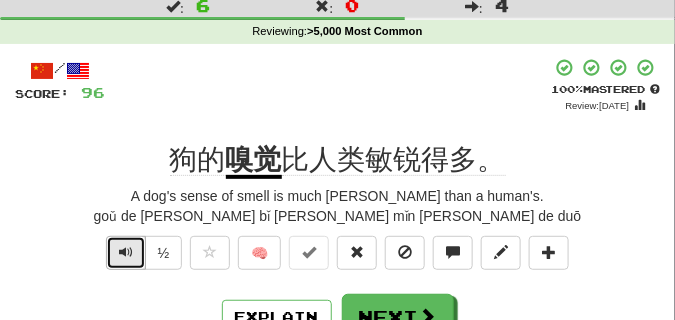 click at bounding box center [126, 252] 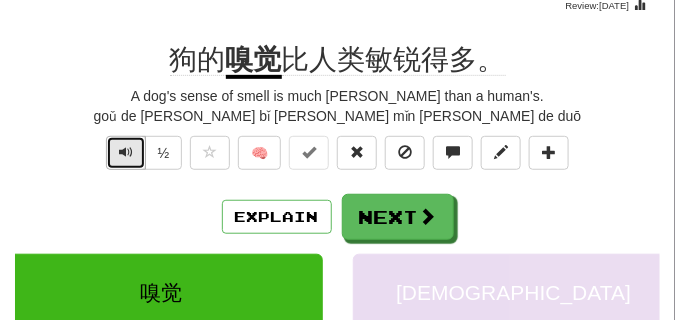 scroll, scrollTop: 100, scrollLeft: 0, axis: vertical 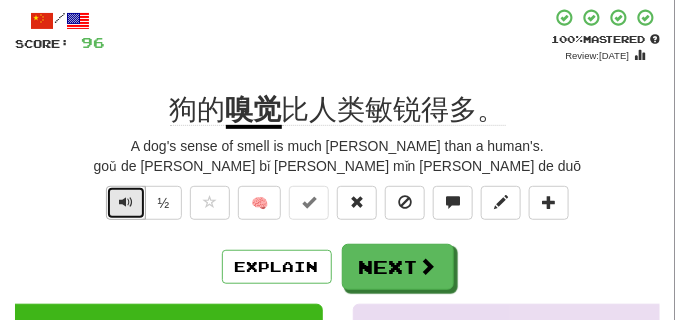 click at bounding box center (126, 203) 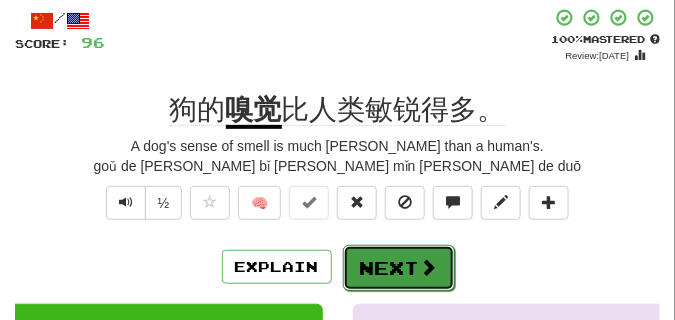 click on "Next" at bounding box center [399, 268] 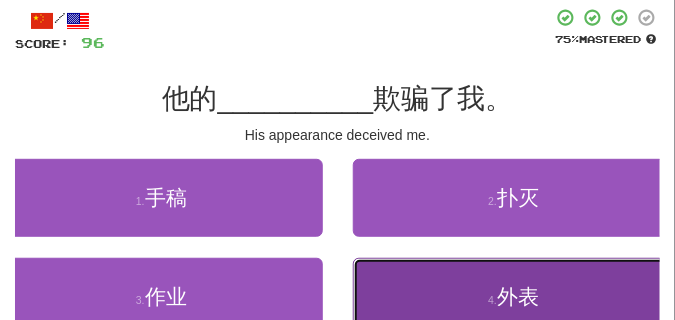 click on "4 .  外表" at bounding box center [514, 297] 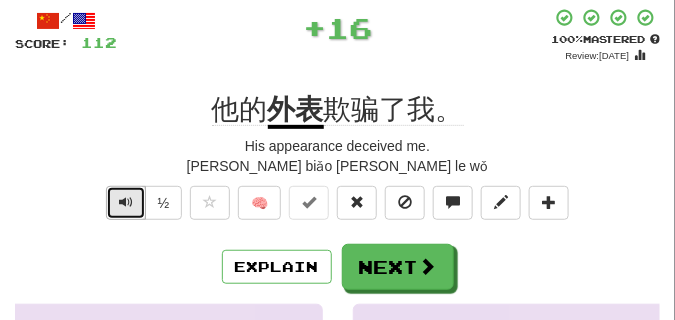 click at bounding box center [126, 203] 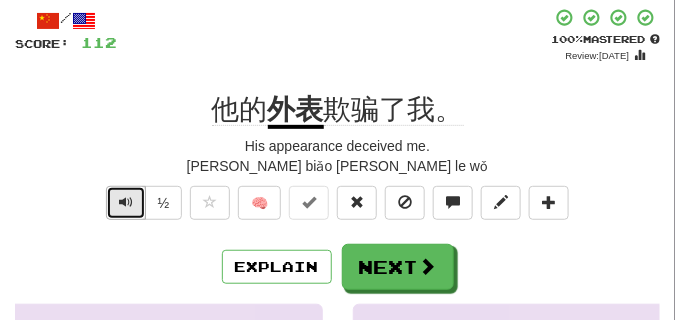 click at bounding box center (126, 203) 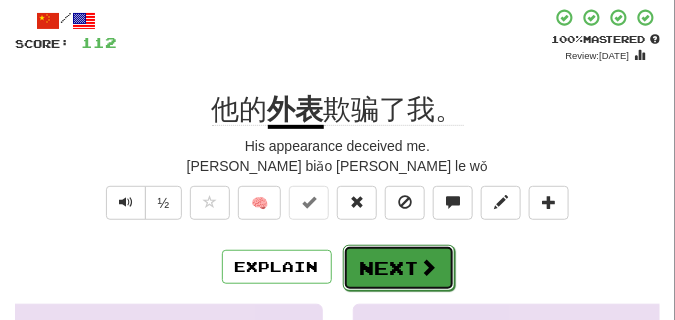 click on "Next" at bounding box center (399, 268) 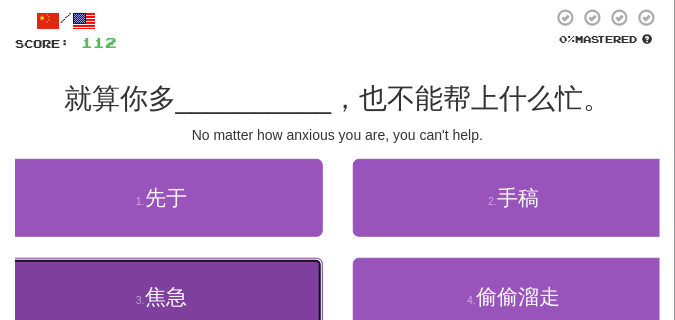click on "3 .  焦急" at bounding box center (161, 297) 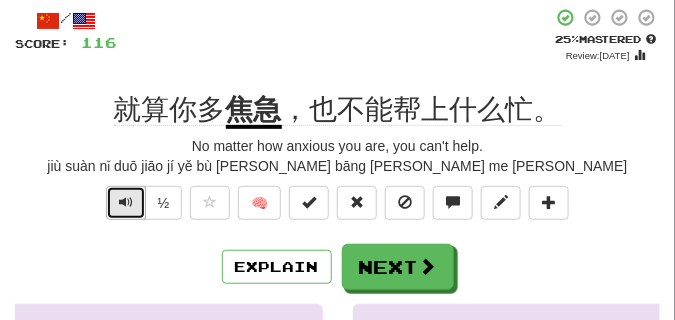 click at bounding box center [126, 203] 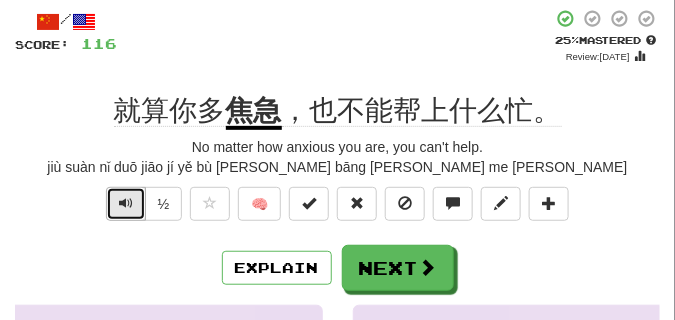 scroll, scrollTop: 100, scrollLeft: 0, axis: vertical 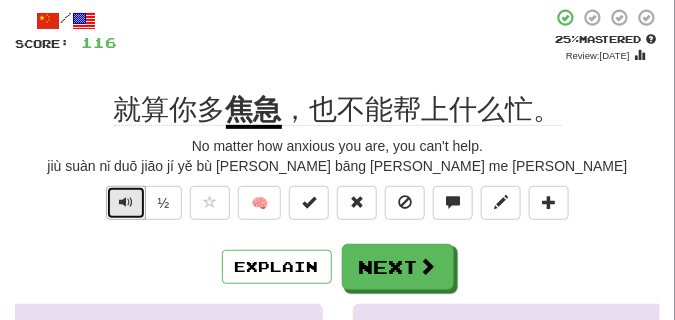 click at bounding box center (126, 202) 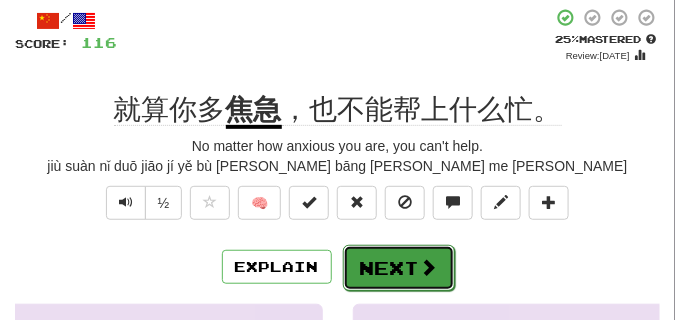 click on "Next" at bounding box center (399, 268) 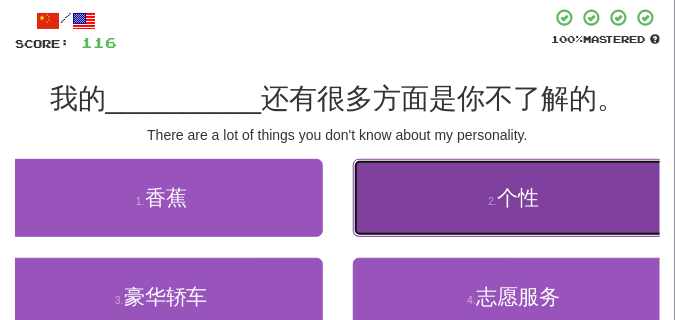 click on "2 .  个性" at bounding box center (514, 198) 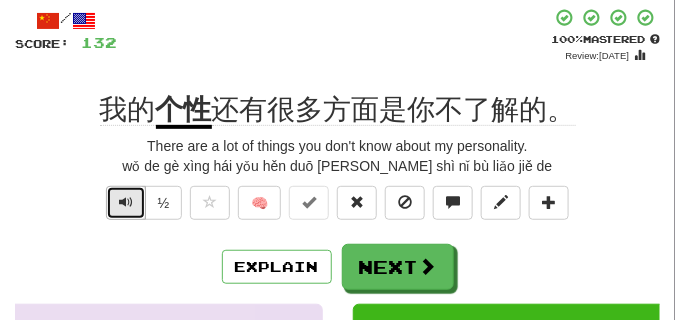 click at bounding box center (126, 202) 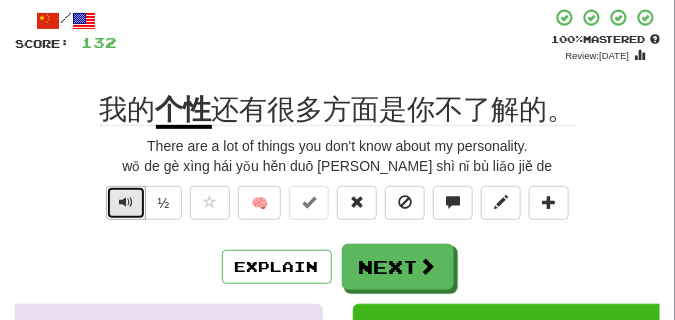 click at bounding box center (126, 202) 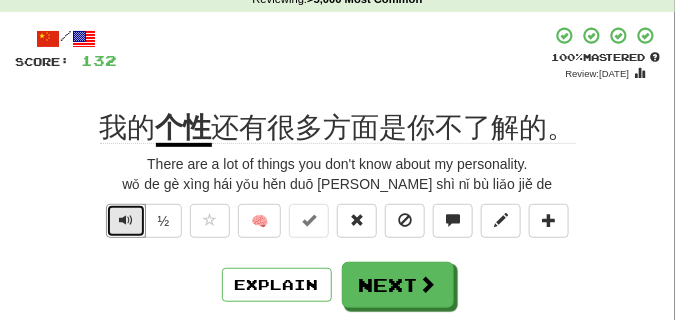 scroll, scrollTop: 100, scrollLeft: 0, axis: vertical 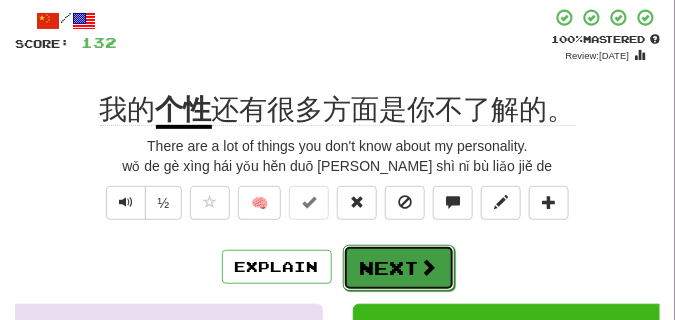 click on "Next" at bounding box center (399, 268) 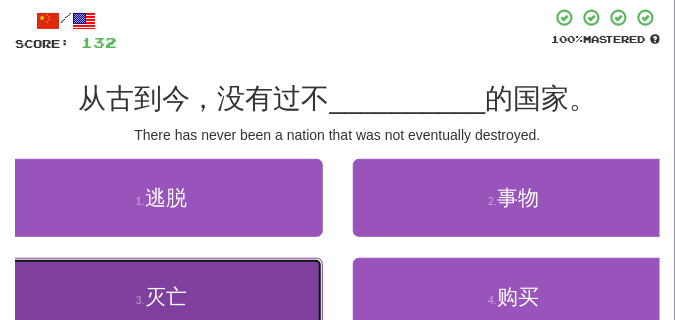 click on "3 .  灭亡" at bounding box center [161, 297] 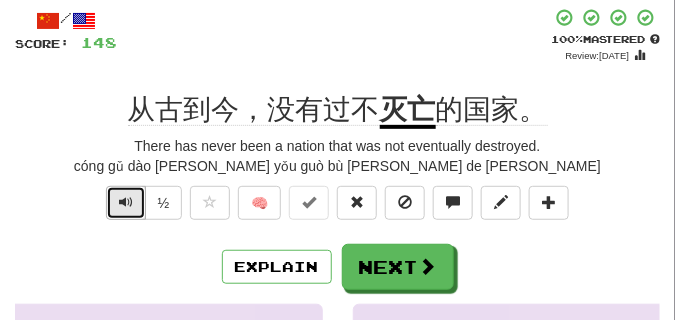 click at bounding box center [126, 203] 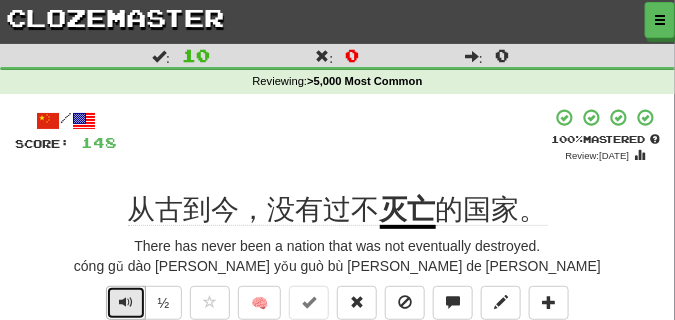 scroll, scrollTop: 50, scrollLeft: 0, axis: vertical 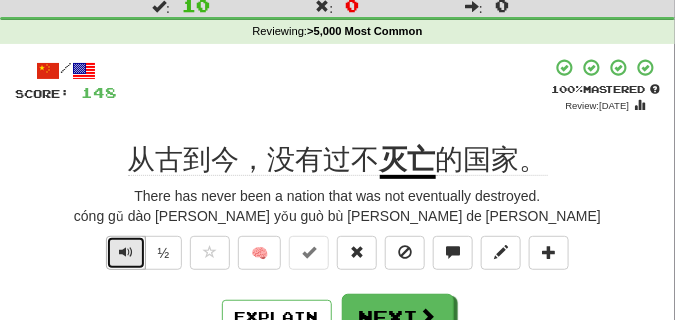 click at bounding box center [126, 252] 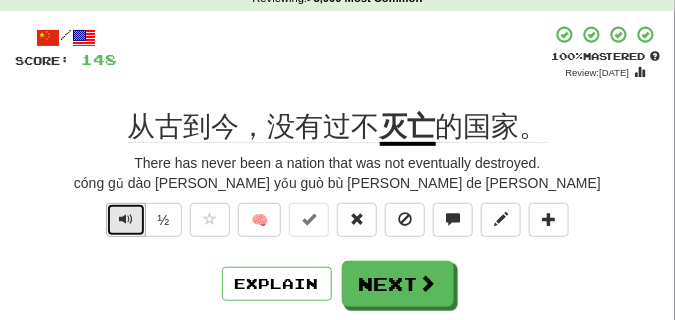 scroll, scrollTop: 100, scrollLeft: 0, axis: vertical 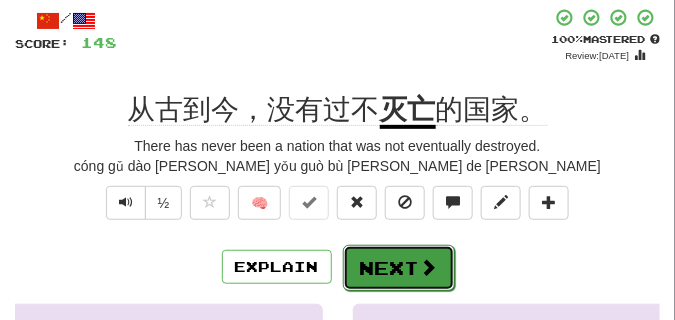 click on "Next" at bounding box center (399, 268) 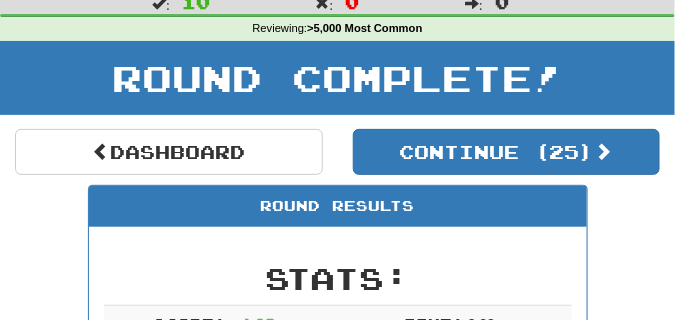 scroll, scrollTop: 38, scrollLeft: 0, axis: vertical 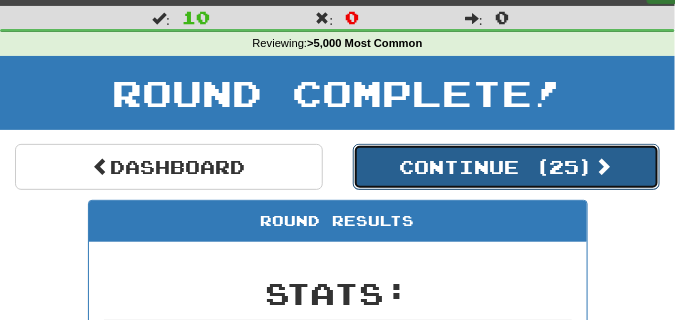click on "Continue ( 25 )" at bounding box center [507, 167] 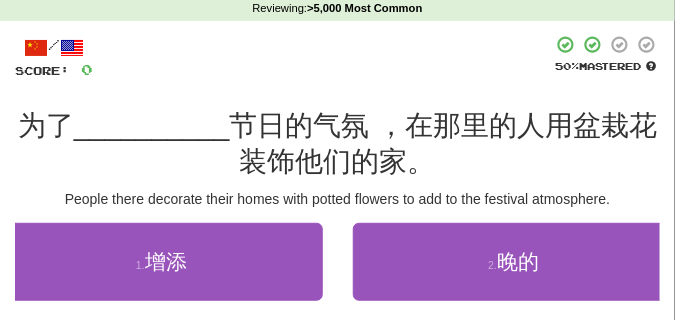 scroll, scrollTop: 88, scrollLeft: 0, axis: vertical 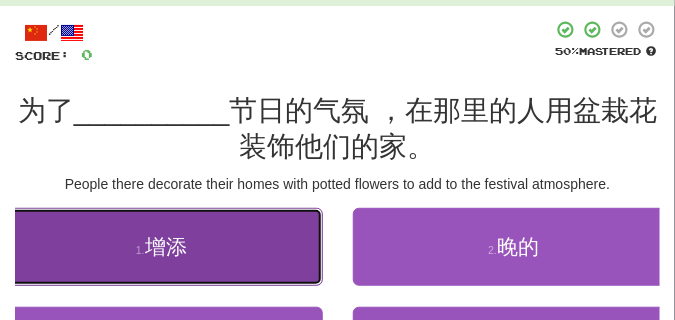click on "1 .  增添" at bounding box center (161, 247) 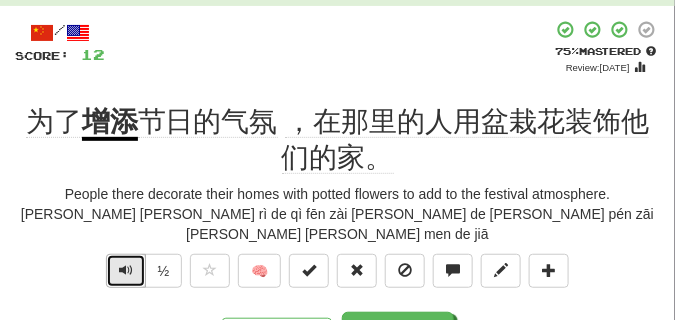 click at bounding box center (126, 270) 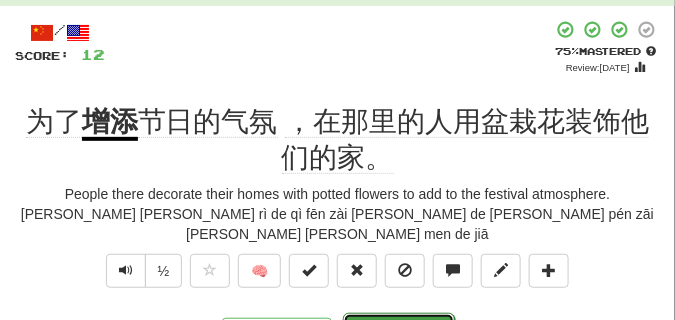 click on "Next" at bounding box center [399, 336] 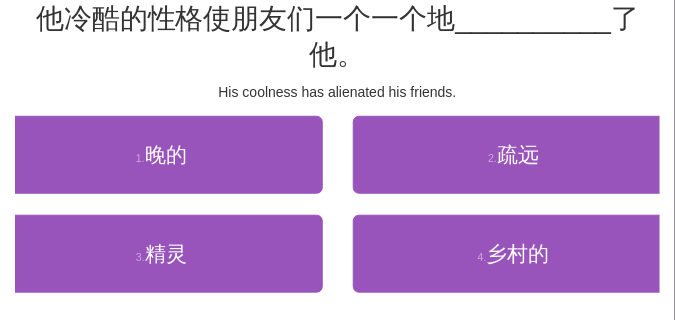 scroll, scrollTop: 188, scrollLeft: 0, axis: vertical 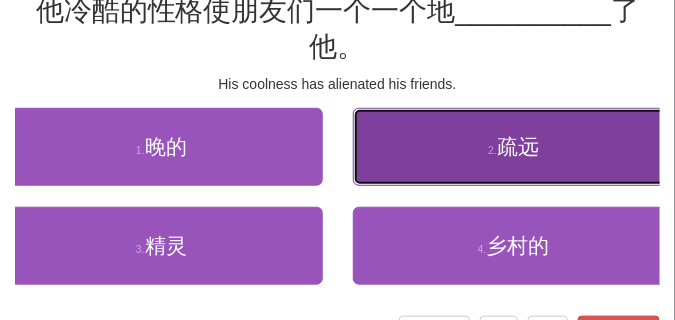 click on "2 .  疏远" at bounding box center [514, 147] 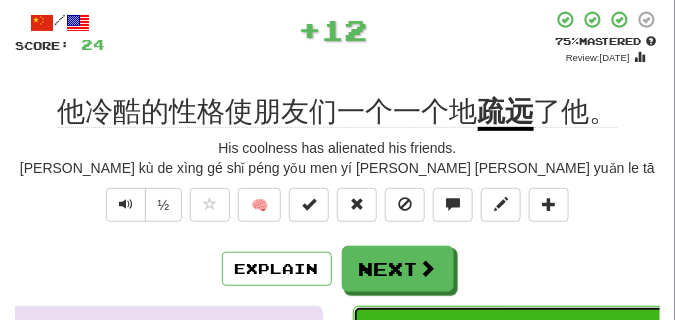 scroll, scrollTop: 98, scrollLeft: 0, axis: vertical 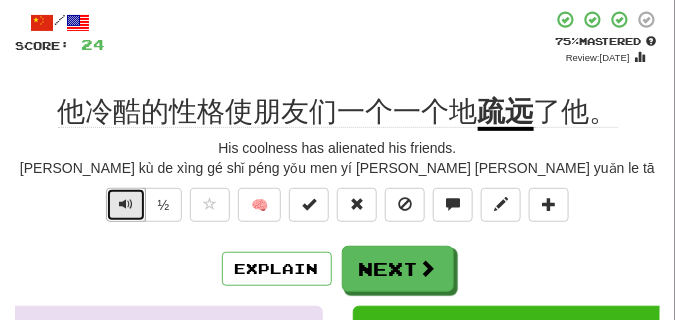 click at bounding box center [126, 204] 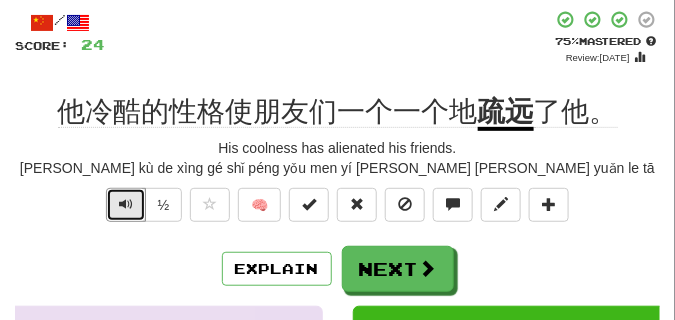 drag, startPoint x: 118, startPoint y: 204, endPoint x: 98, endPoint y: 239, distance: 40.311287 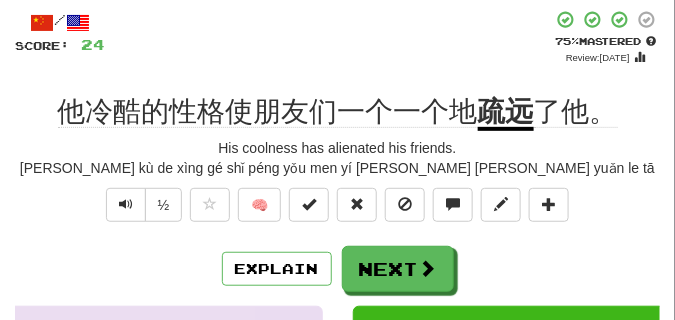 click on "他冷酷的性格使朋友们一个一个地" 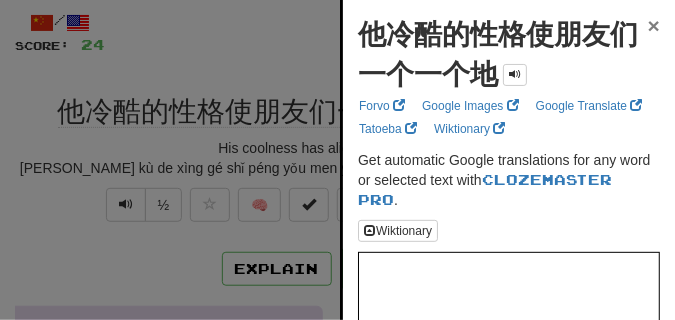 click on "×" at bounding box center (654, 25) 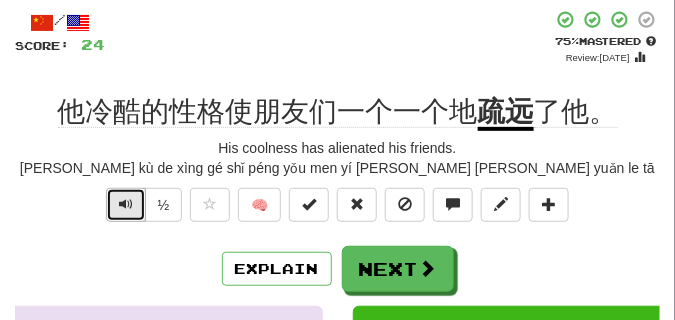 click at bounding box center [126, 204] 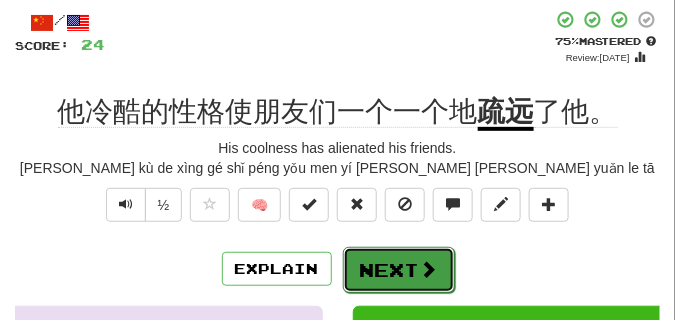 click on "Next" at bounding box center [399, 270] 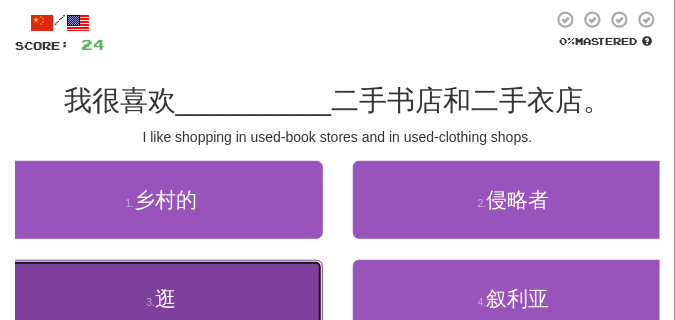 click on "3 .  逛" at bounding box center (161, 299) 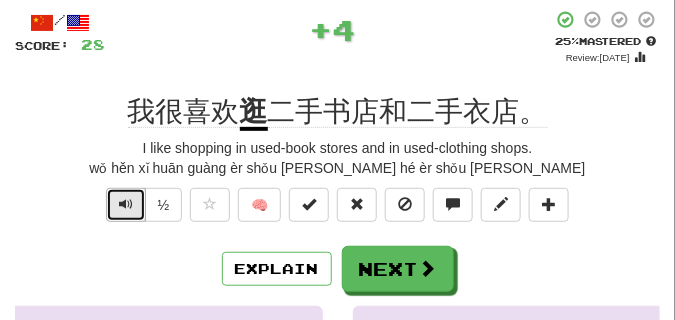 click at bounding box center [126, 204] 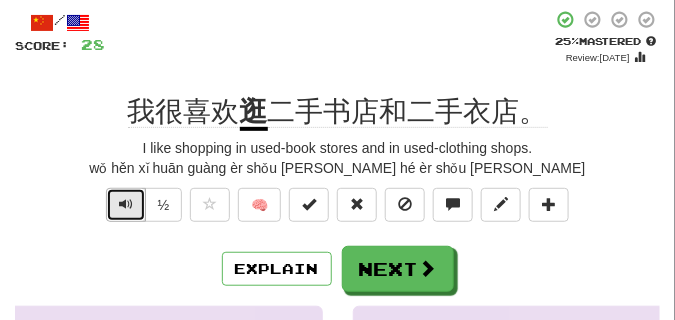 click at bounding box center [126, 204] 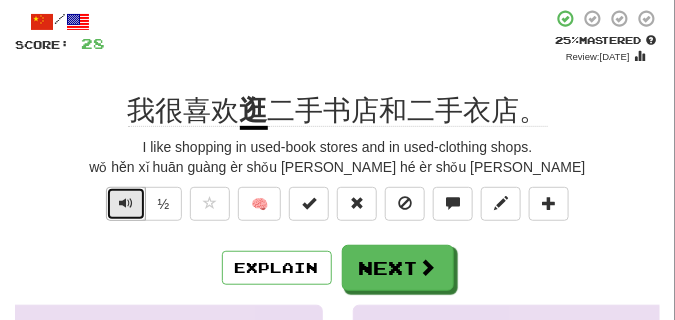 scroll, scrollTop: 100, scrollLeft: 0, axis: vertical 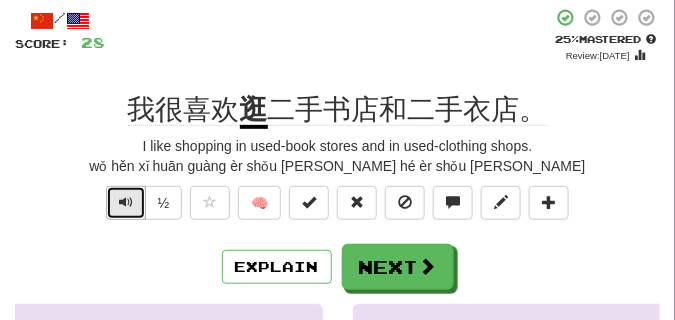 click at bounding box center (126, 202) 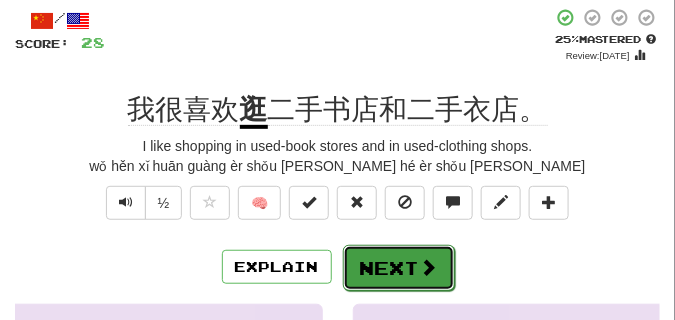 click on "Next" at bounding box center [399, 268] 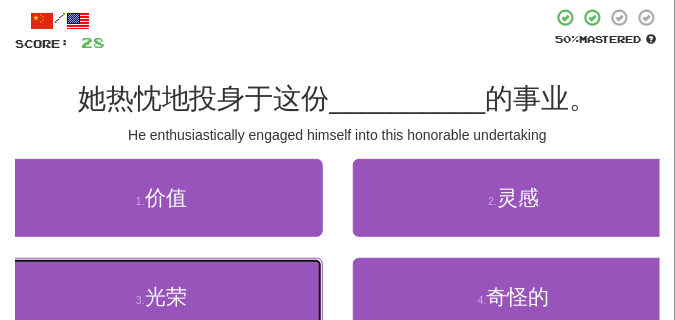 click on "光荣" at bounding box center (166, 296) 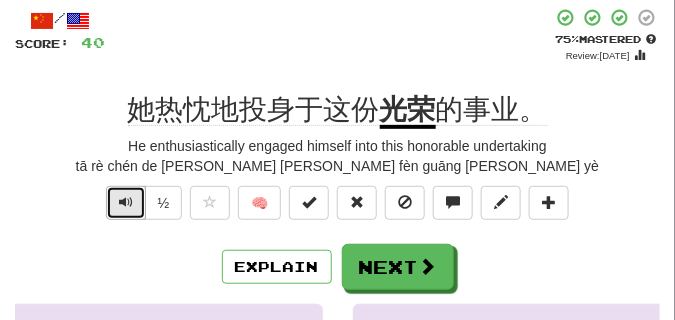 click at bounding box center (126, 202) 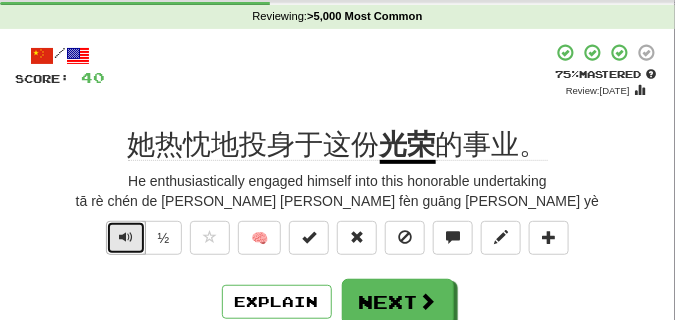 scroll, scrollTop: 50, scrollLeft: 0, axis: vertical 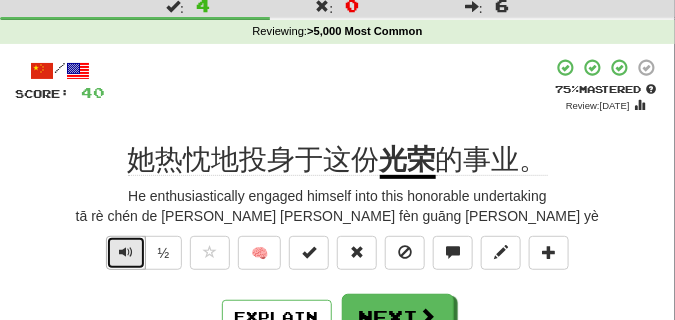 click at bounding box center (126, 252) 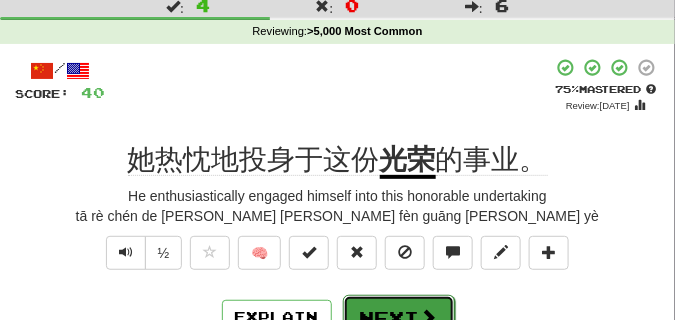 click on "Next" at bounding box center [399, 318] 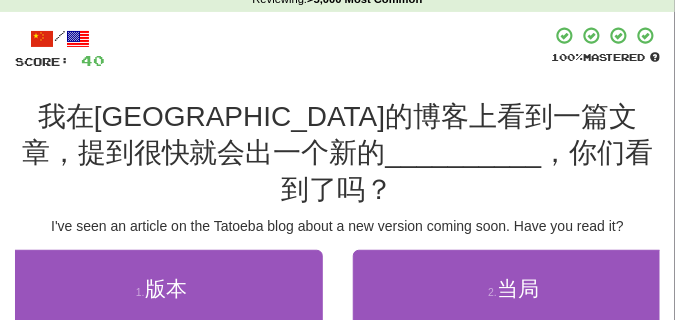 scroll, scrollTop: 100, scrollLeft: 0, axis: vertical 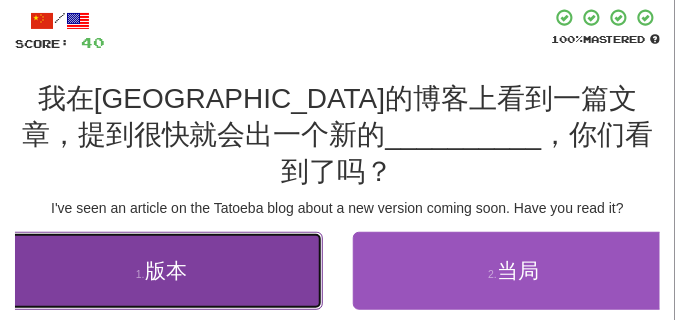 click on "1 .  版本" at bounding box center (161, 271) 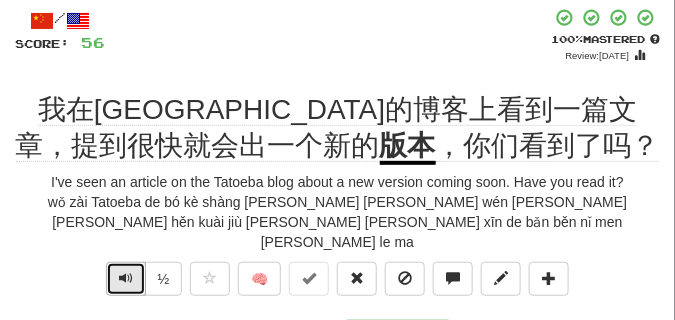 click at bounding box center [126, 278] 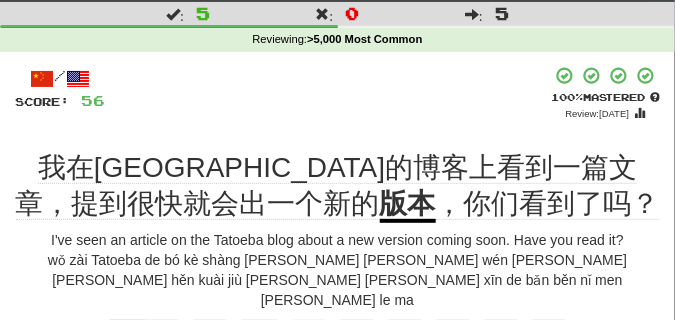 scroll, scrollTop: 100, scrollLeft: 0, axis: vertical 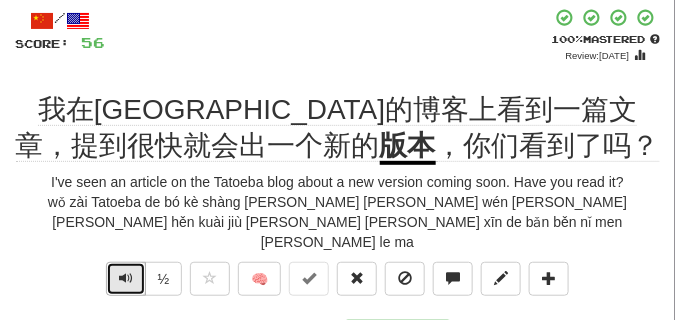 click at bounding box center [126, 278] 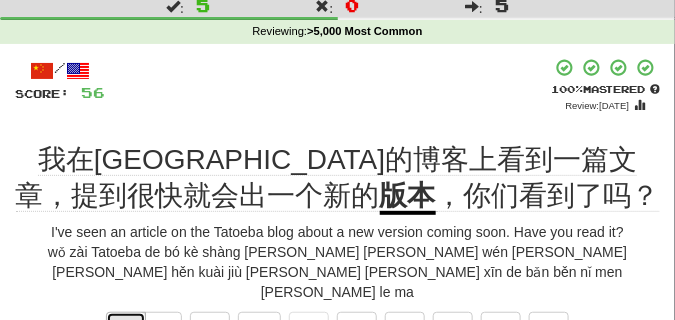scroll, scrollTop: 100, scrollLeft: 0, axis: vertical 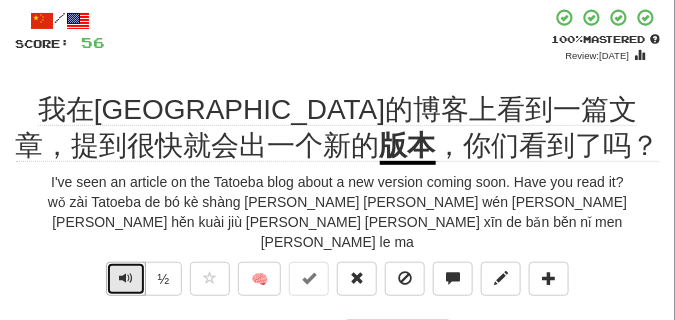 click at bounding box center [126, 279] 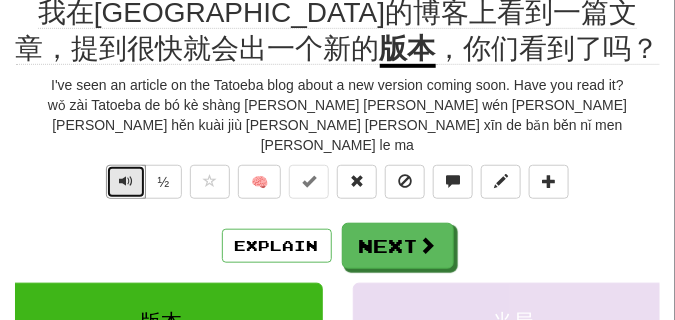 scroll, scrollTop: 200, scrollLeft: 0, axis: vertical 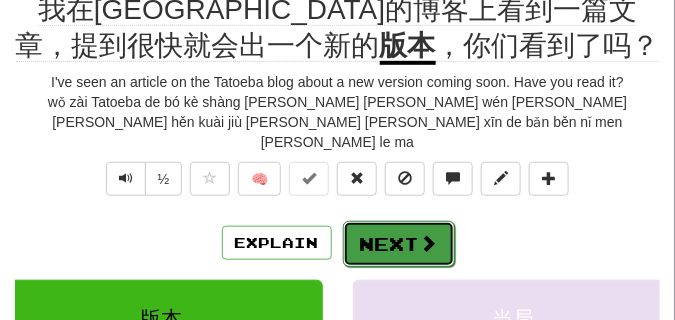 click on "Next" at bounding box center (399, 244) 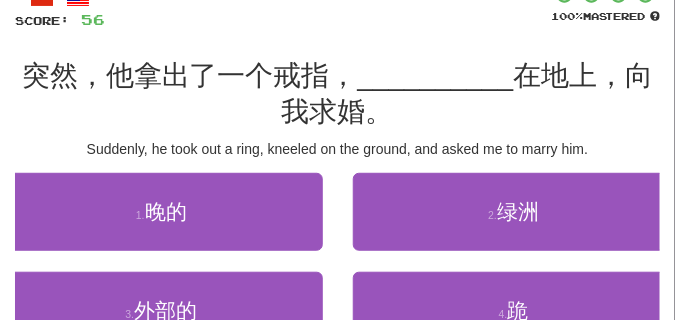scroll, scrollTop: 140, scrollLeft: 0, axis: vertical 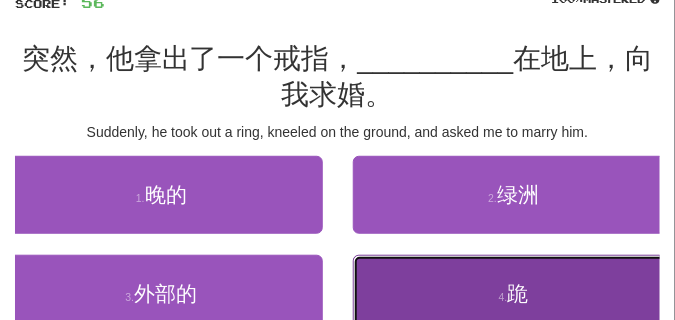click on "4 .  跪" at bounding box center (514, 294) 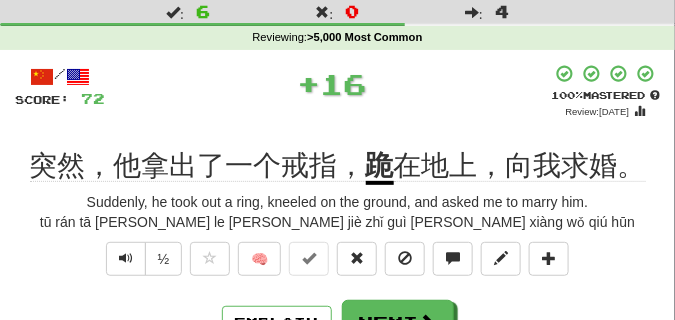 scroll, scrollTop: 40, scrollLeft: 0, axis: vertical 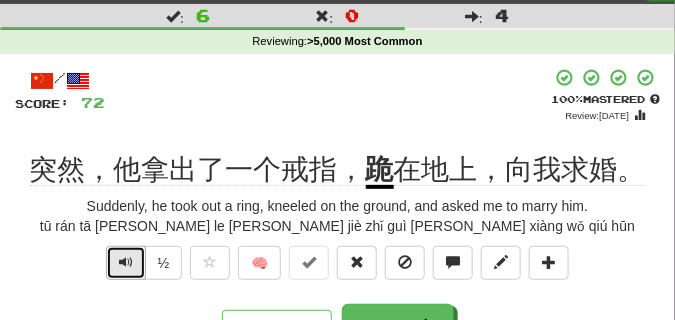 click at bounding box center [126, 263] 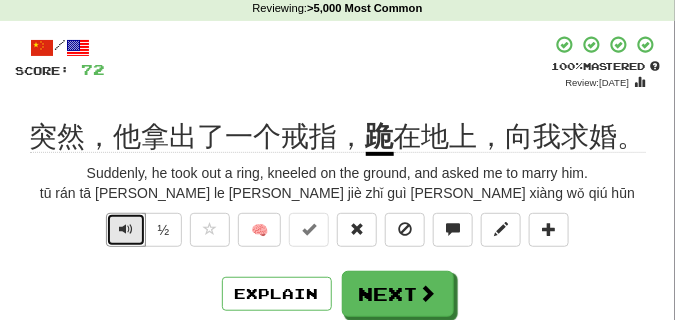 scroll, scrollTop: 90, scrollLeft: 0, axis: vertical 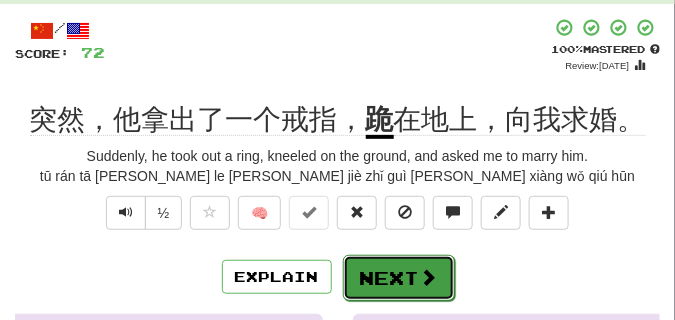 click on "Next" at bounding box center [399, 278] 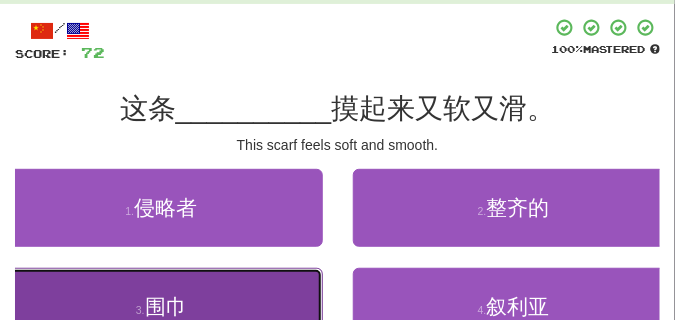 click on "3 .  围巾" at bounding box center (161, 307) 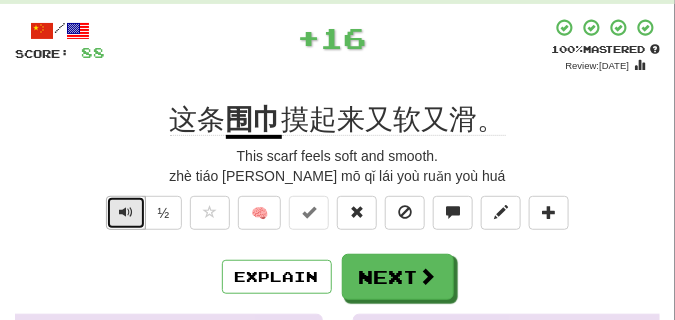 click at bounding box center (126, 212) 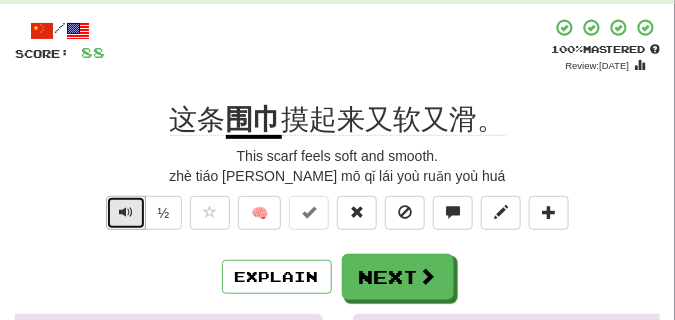 click at bounding box center (126, 212) 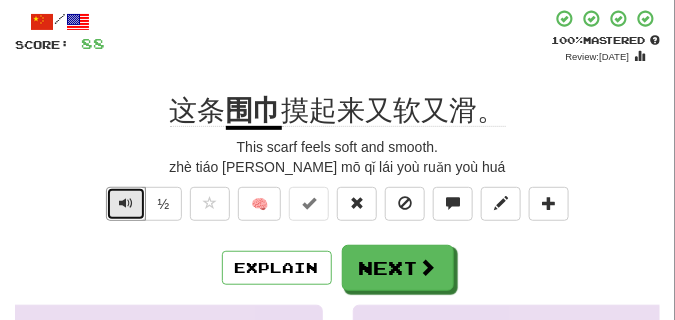 scroll, scrollTop: 100, scrollLeft: 0, axis: vertical 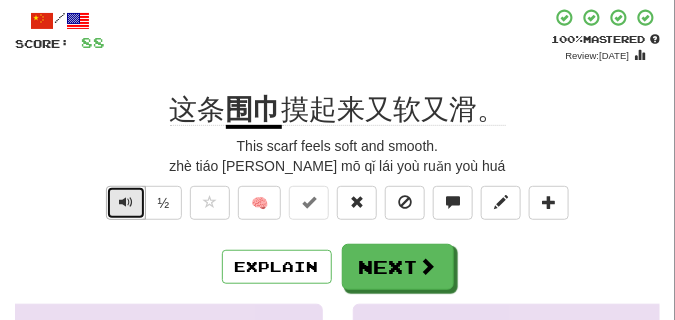 click at bounding box center [126, 202] 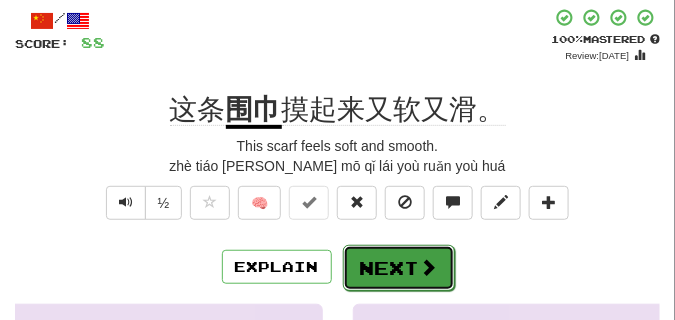 click on "Next" at bounding box center [399, 268] 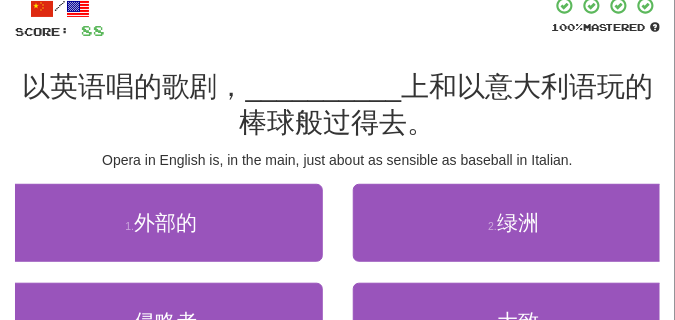 scroll, scrollTop: 100, scrollLeft: 0, axis: vertical 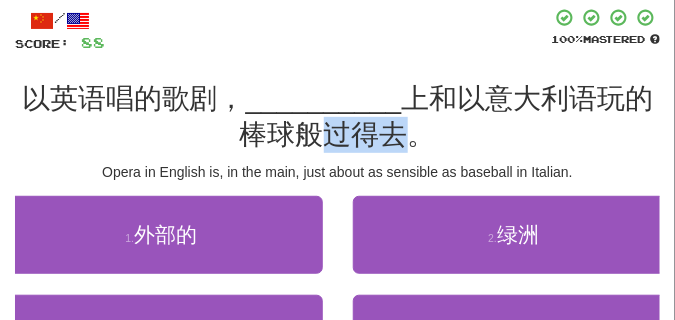 drag, startPoint x: 326, startPoint y: 139, endPoint x: 397, endPoint y: 137, distance: 71.02816 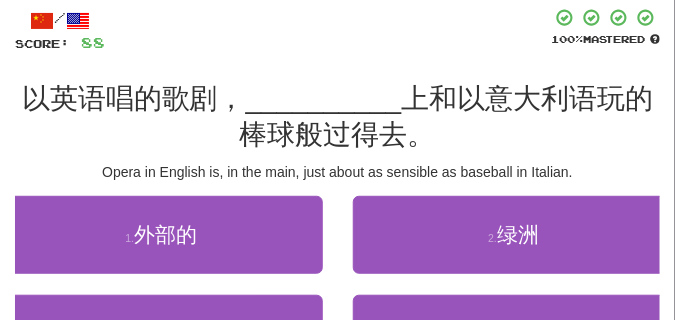 click at bounding box center (328, 30) 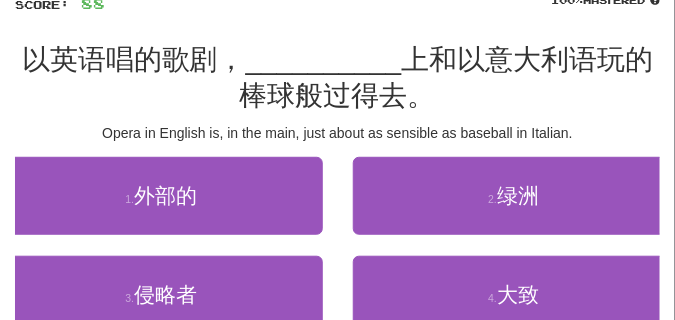 scroll, scrollTop: 200, scrollLeft: 0, axis: vertical 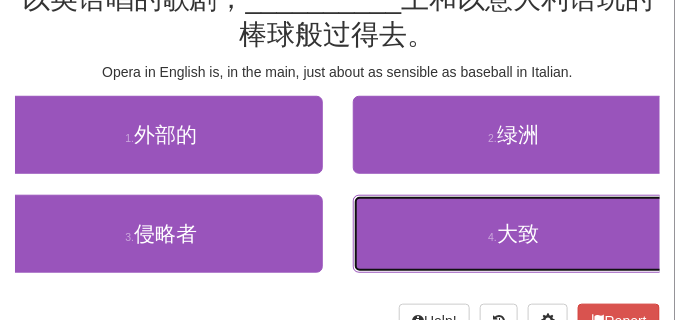 click on "4 .  大致" at bounding box center (514, 234) 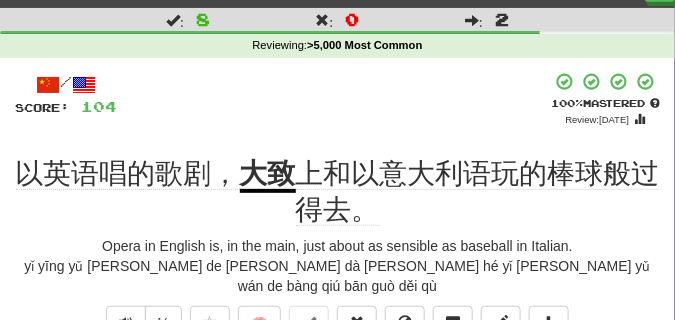 scroll, scrollTop: 60, scrollLeft: 0, axis: vertical 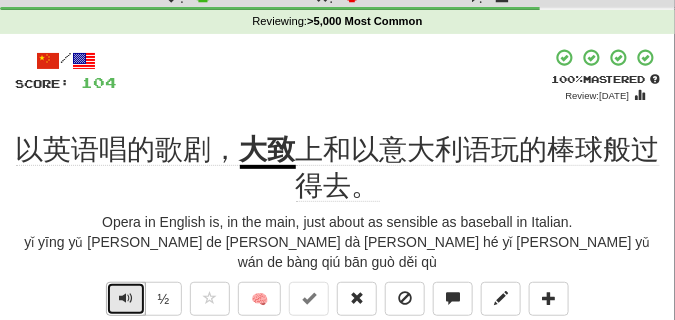 click at bounding box center (126, 299) 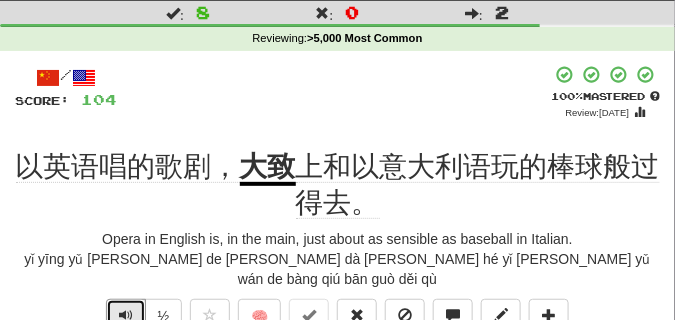 scroll, scrollTop: 60, scrollLeft: 0, axis: vertical 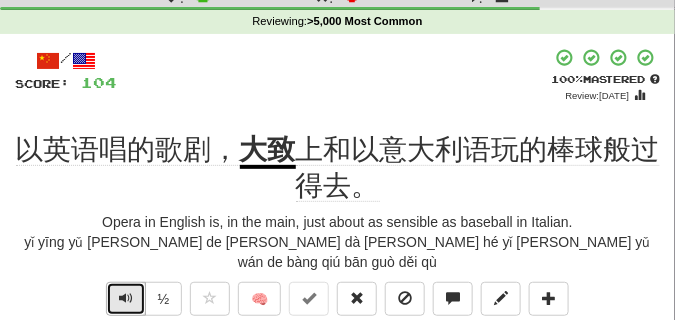 click at bounding box center (126, 298) 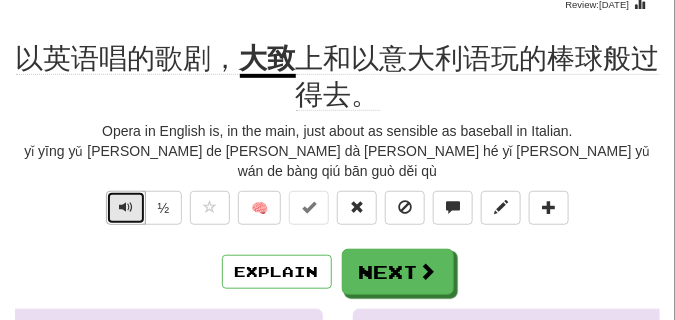 scroll, scrollTop: 160, scrollLeft: 0, axis: vertical 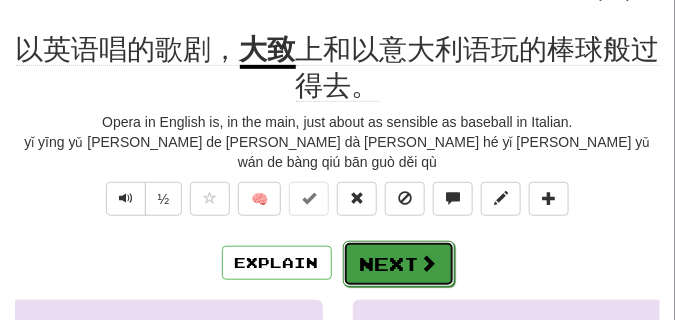 click on "Next" at bounding box center [399, 264] 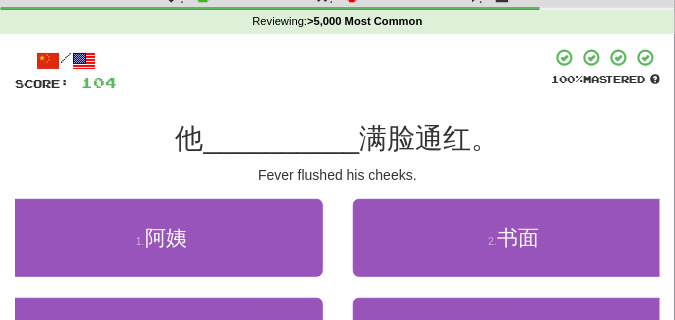 scroll, scrollTop: 110, scrollLeft: 0, axis: vertical 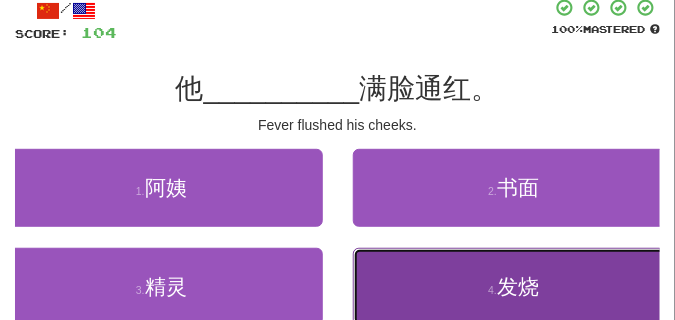 click on "4 .  发烧" at bounding box center [514, 287] 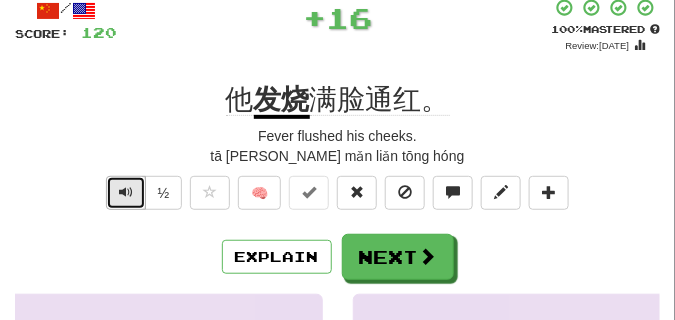 click at bounding box center [126, 192] 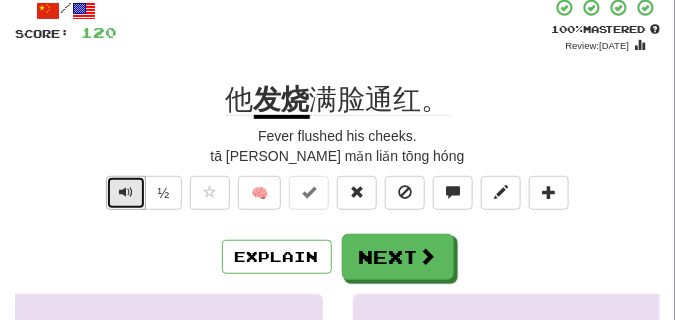 click at bounding box center (126, 192) 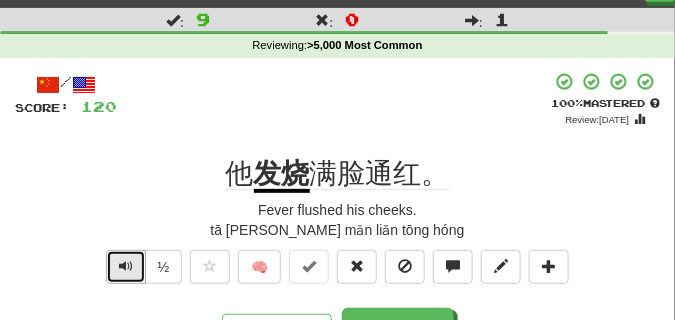 scroll, scrollTop: 60, scrollLeft: 0, axis: vertical 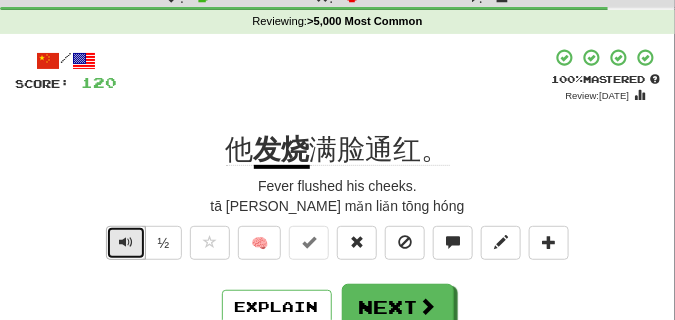 click at bounding box center (126, 242) 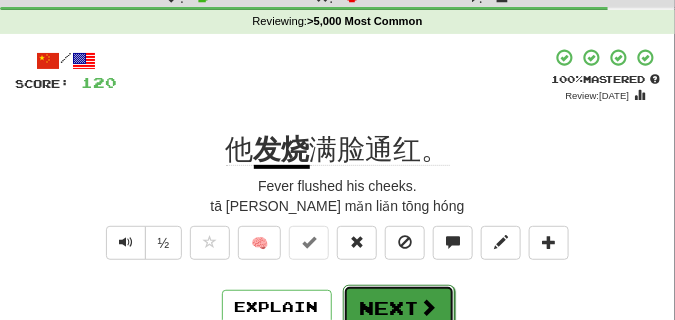 click on "Next" at bounding box center (399, 308) 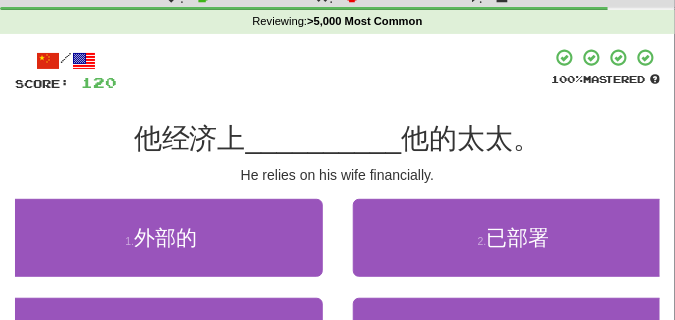 click on "他经济上" at bounding box center [190, 138] 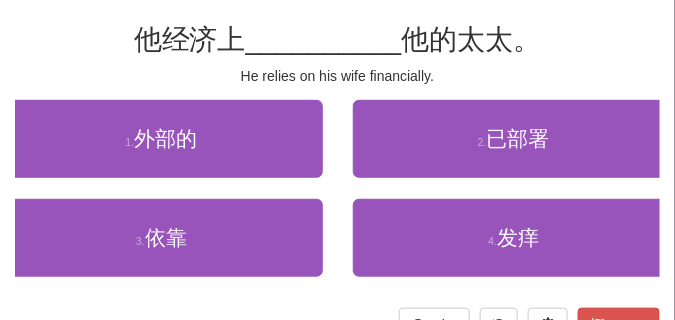 scroll, scrollTop: 160, scrollLeft: 0, axis: vertical 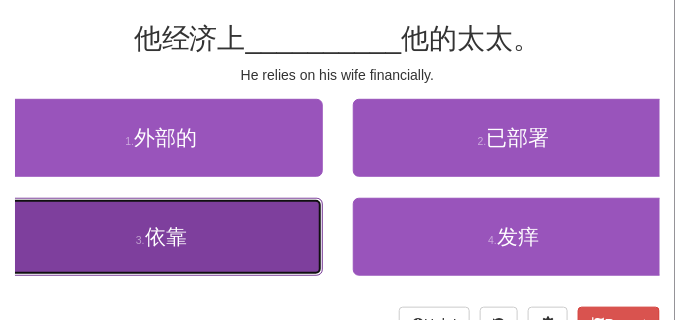 click on "依靠" at bounding box center (166, 236) 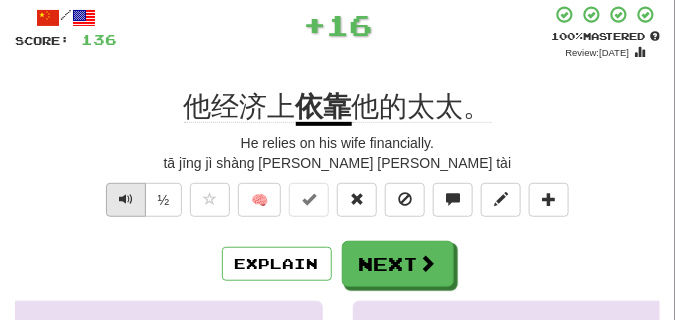 scroll, scrollTop: 70, scrollLeft: 0, axis: vertical 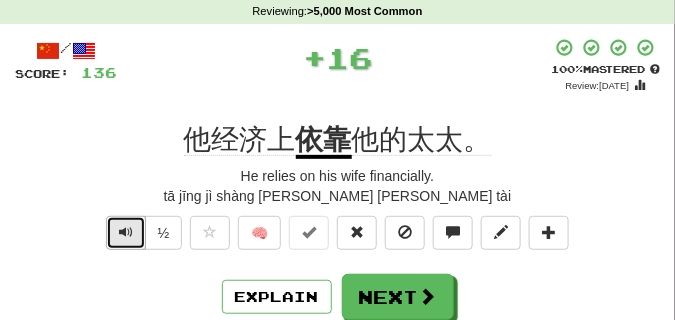click at bounding box center [126, 232] 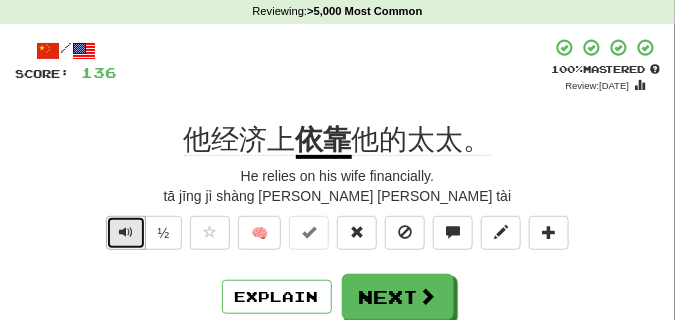 click at bounding box center (126, 232) 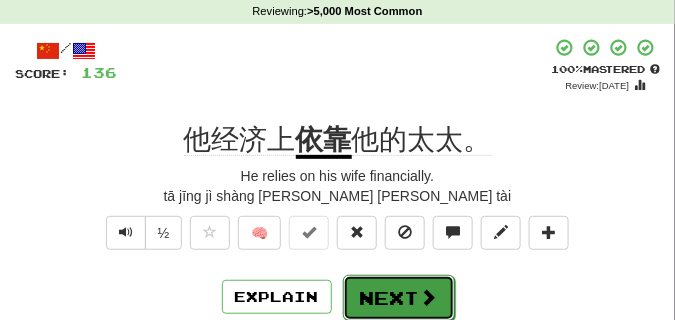 click on "Next" at bounding box center (399, 298) 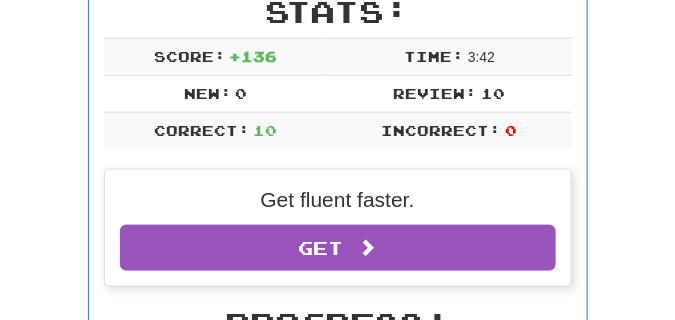scroll, scrollTop: 70, scrollLeft: 0, axis: vertical 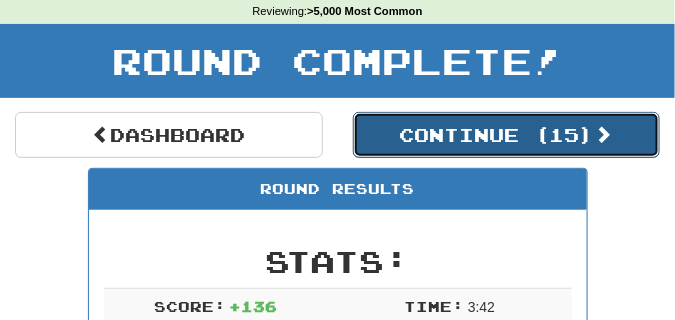 click on "Continue ( 15 )" at bounding box center (507, 135) 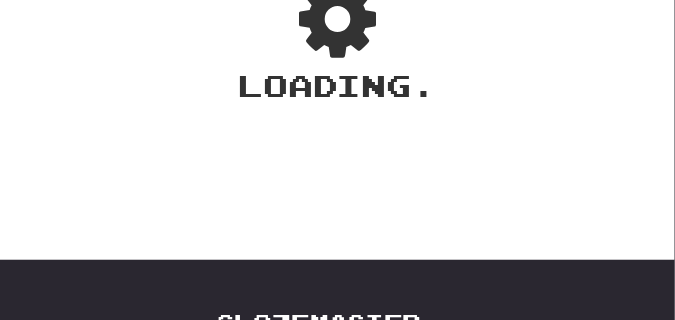 scroll, scrollTop: 70, scrollLeft: 0, axis: vertical 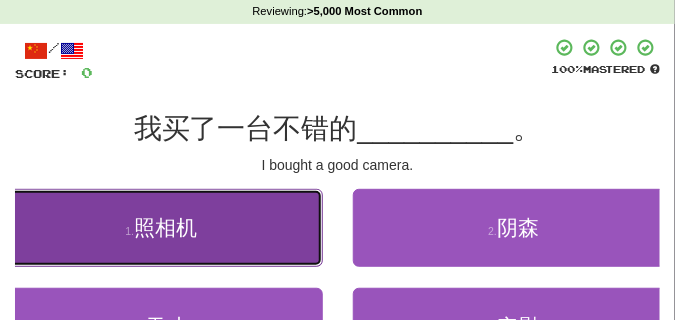 click on "1 .  照相机" at bounding box center [161, 228] 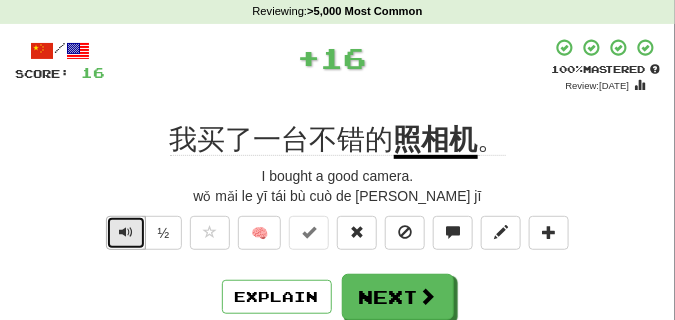 click at bounding box center (126, 233) 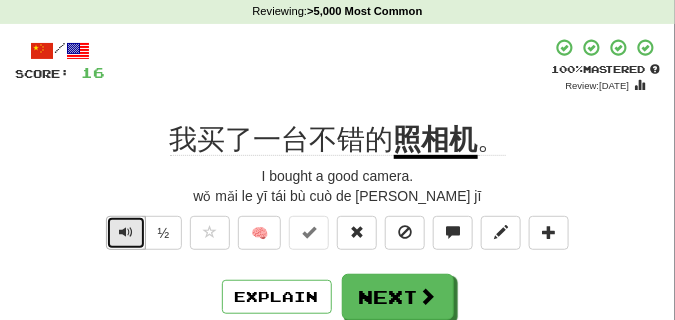 click at bounding box center (126, 233) 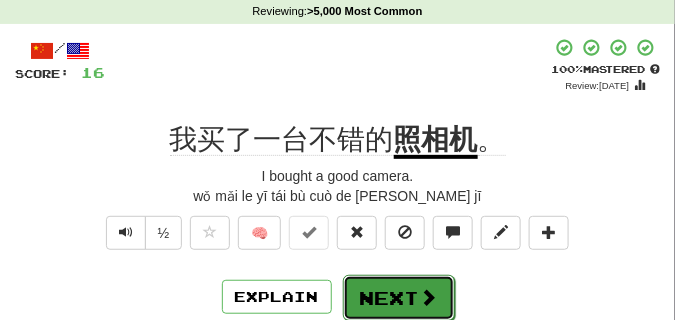 click on "Next" at bounding box center (399, 298) 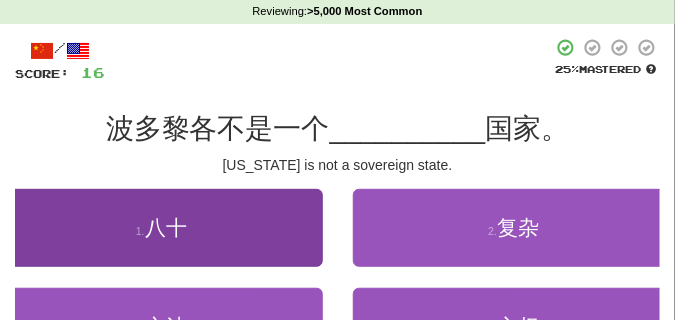 scroll, scrollTop: 120, scrollLeft: 0, axis: vertical 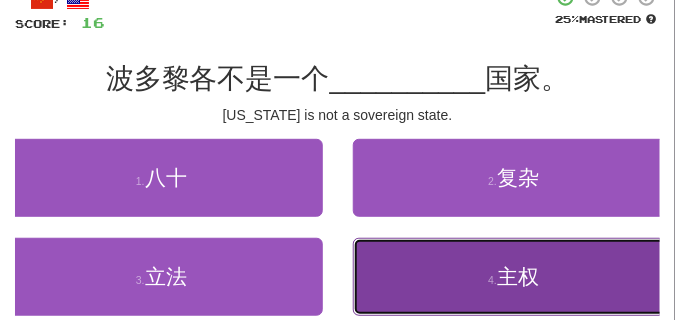 click on "4 .  主权" at bounding box center (514, 277) 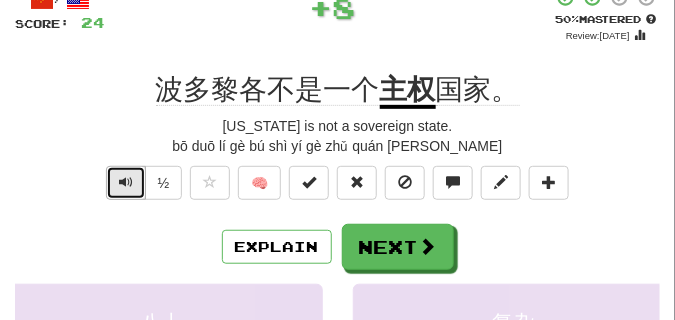 click at bounding box center [126, 183] 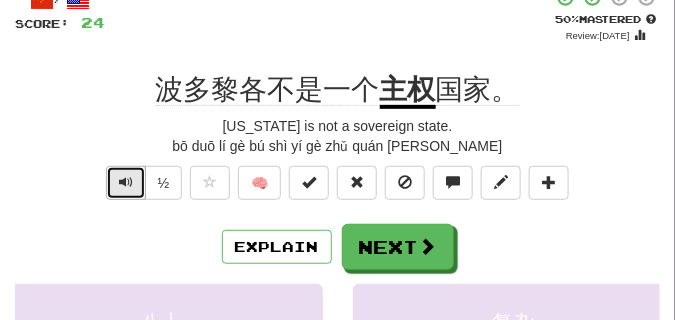 click at bounding box center (126, 183) 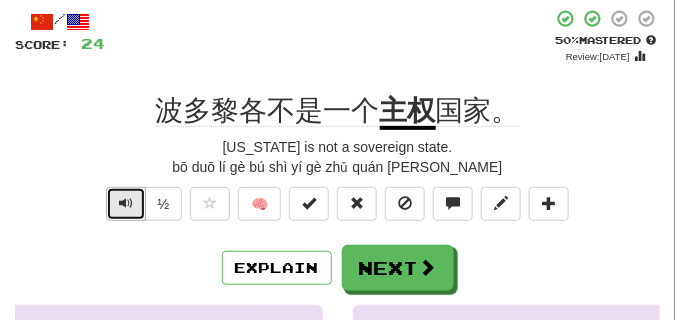 scroll, scrollTop: 100, scrollLeft: 0, axis: vertical 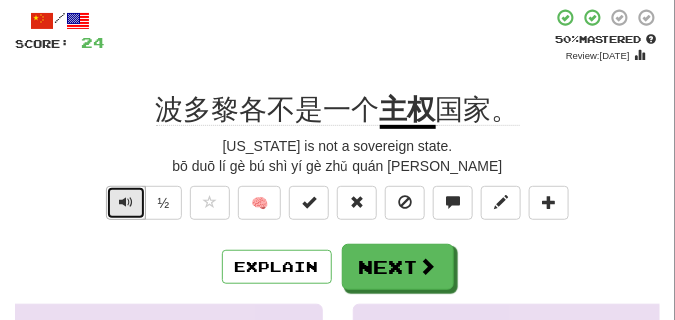 click at bounding box center (126, 202) 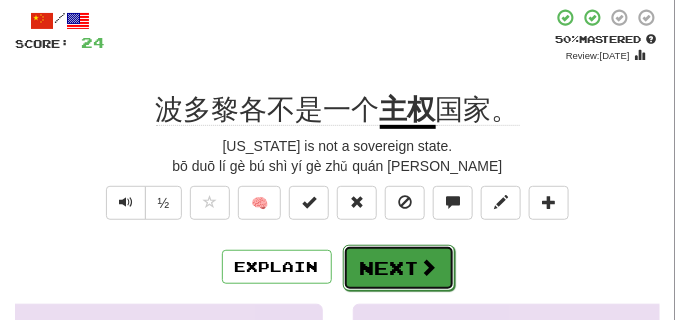 click on "Next" at bounding box center [399, 268] 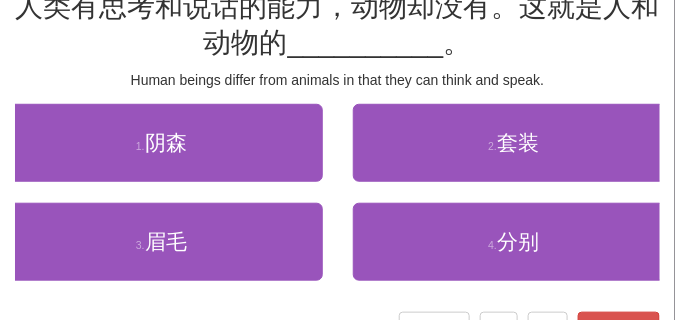 scroll, scrollTop: 200, scrollLeft: 0, axis: vertical 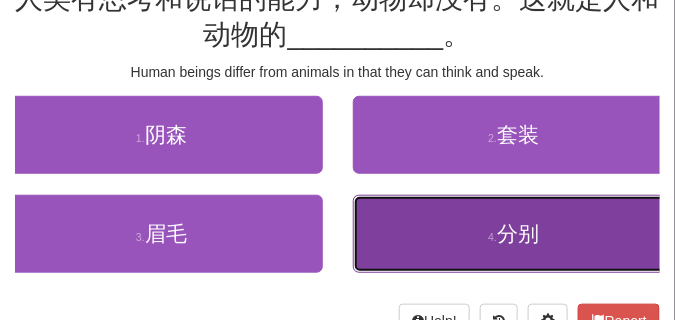 click on "4 .  分别" at bounding box center (514, 234) 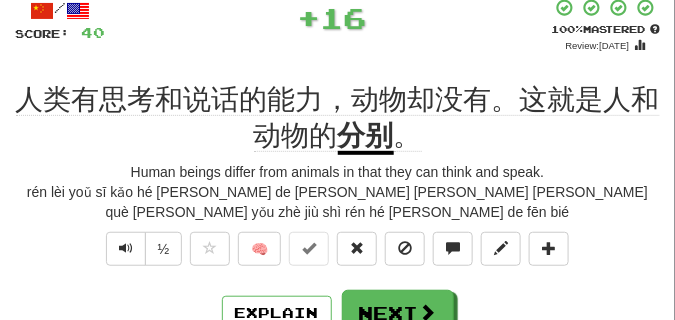 scroll, scrollTop: 110, scrollLeft: 0, axis: vertical 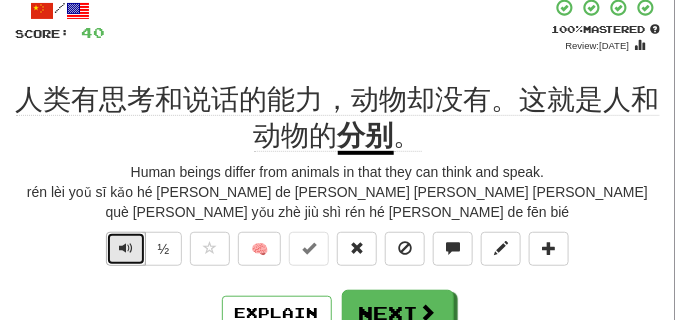 click at bounding box center (126, 248) 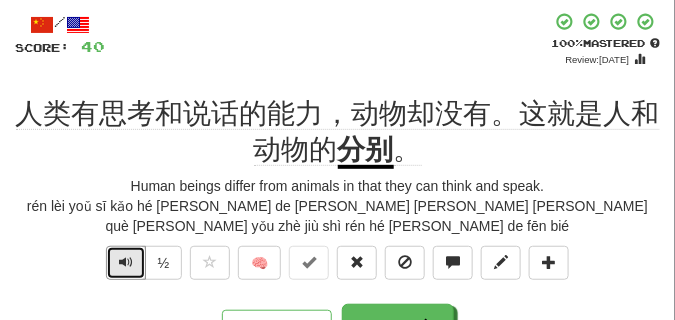 scroll, scrollTop: 100, scrollLeft: 0, axis: vertical 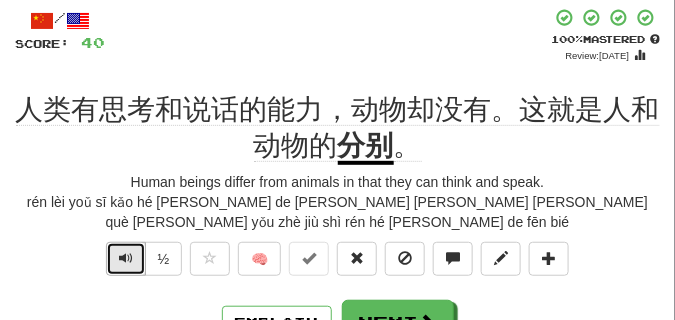 click at bounding box center [126, 258] 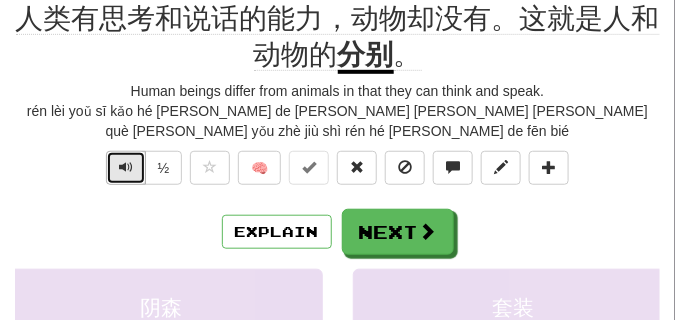 scroll, scrollTop: 200, scrollLeft: 0, axis: vertical 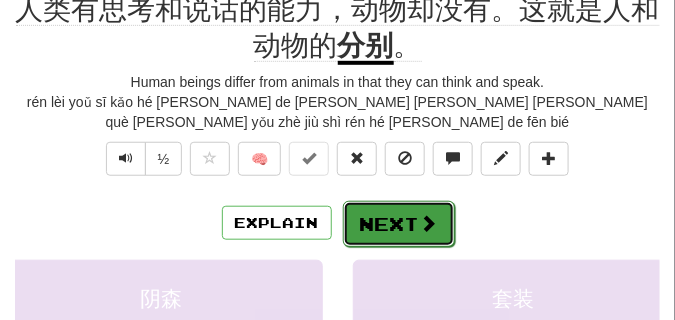 click on "Next" at bounding box center [399, 224] 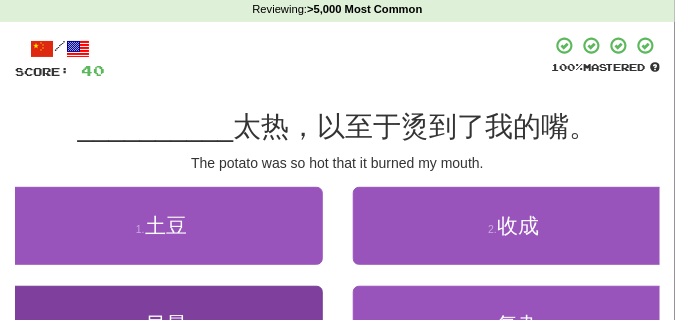 scroll, scrollTop: 90, scrollLeft: 0, axis: vertical 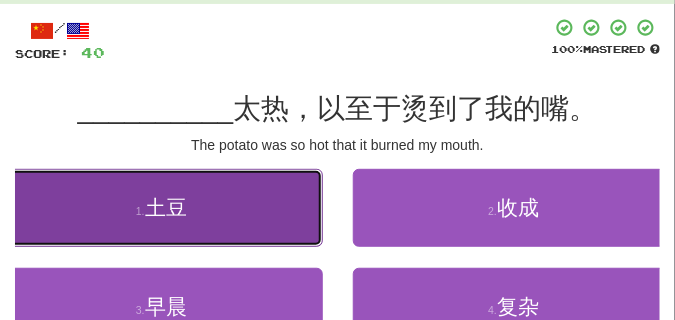 click on "1 .  土豆" at bounding box center [161, 208] 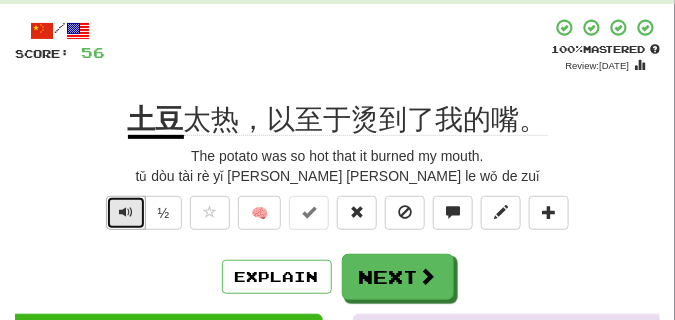 click at bounding box center (126, 212) 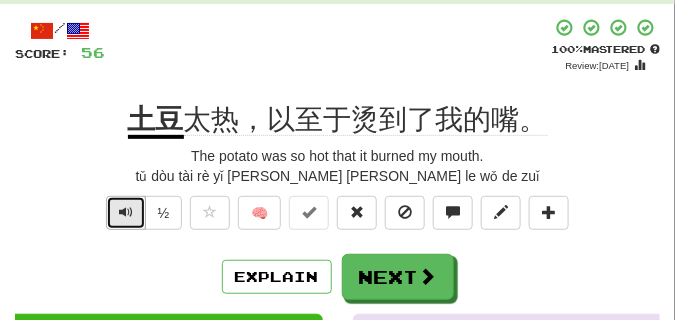 click at bounding box center (126, 212) 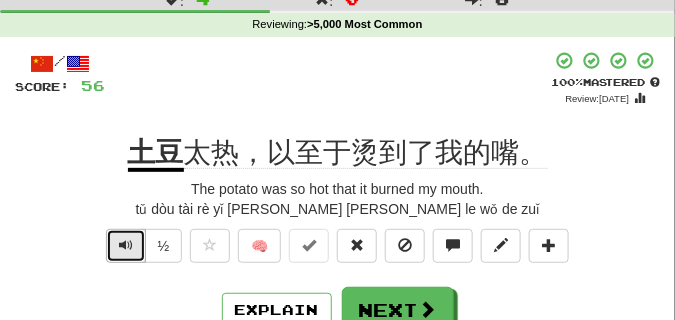 scroll, scrollTop: 40, scrollLeft: 0, axis: vertical 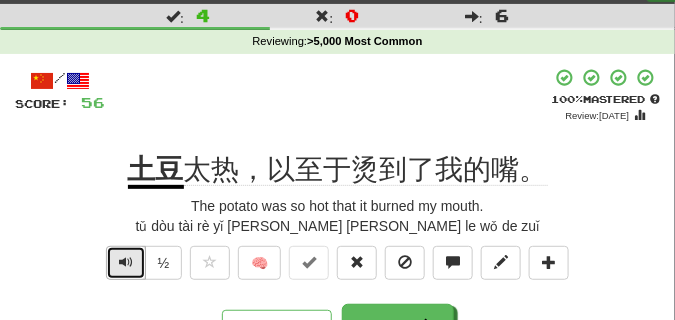 click at bounding box center [126, 262] 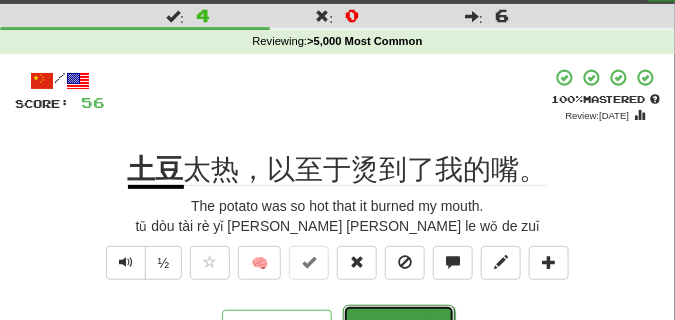 click on "Next" at bounding box center [399, 328] 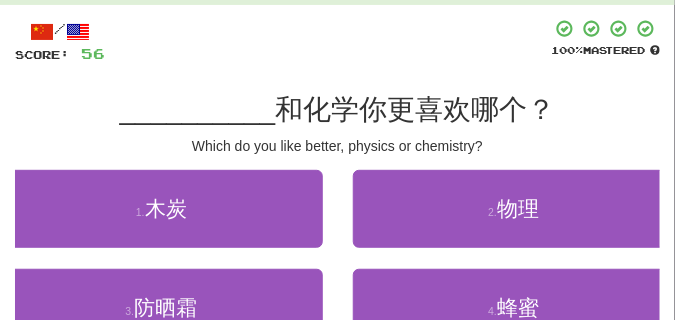 scroll, scrollTop: 90, scrollLeft: 0, axis: vertical 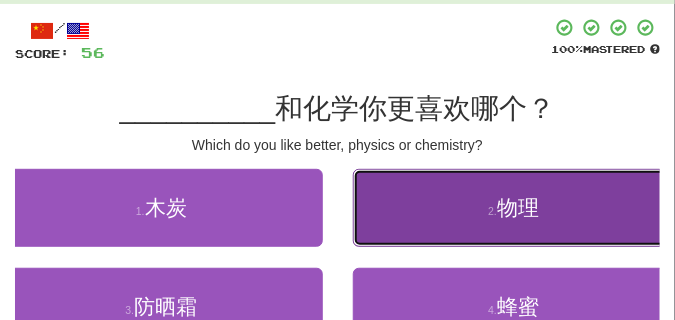 click on "2 .  物理" at bounding box center (514, 208) 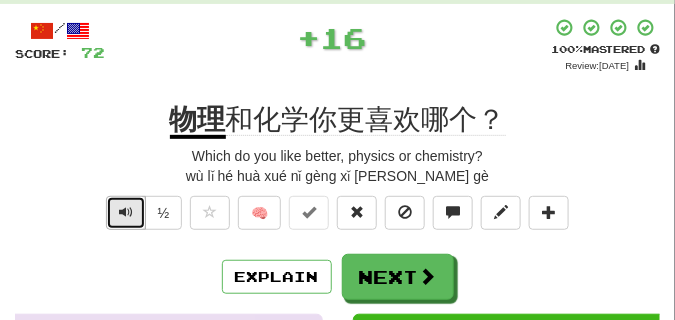 click at bounding box center (126, 212) 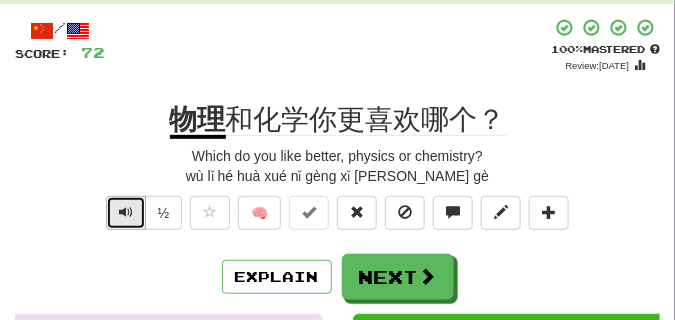 click at bounding box center [126, 212] 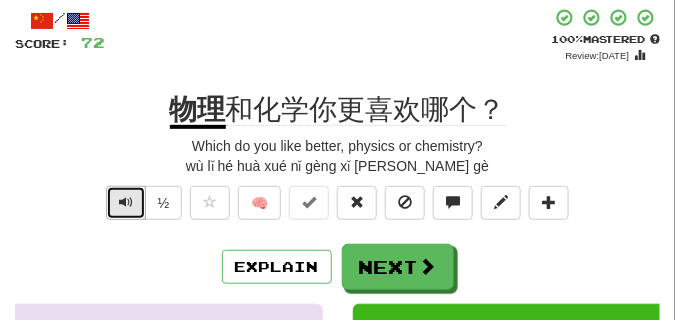 click at bounding box center [126, 203] 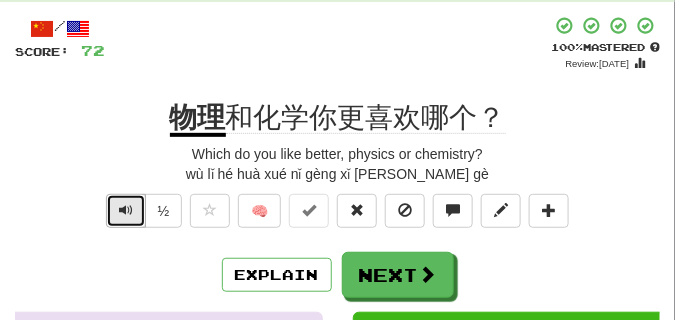 scroll, scrollTop: 100, scrollLeft: 0, axis: vertical 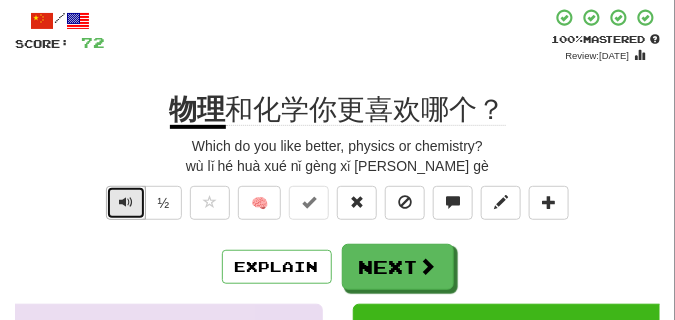 click at bounding box center [126, 202] 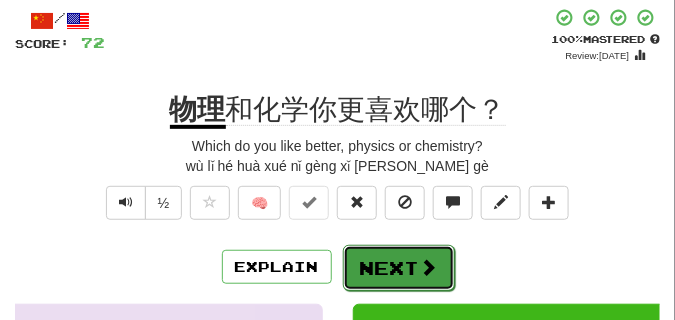 click on "Next" at bounding box center (399, 268) 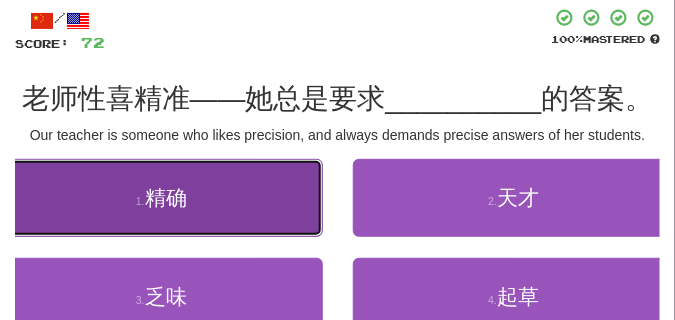 click on "1 .  精确" at bounding box center (161, 198) 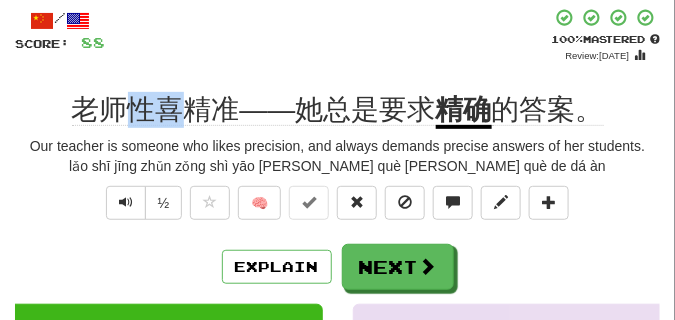 drag, startPoint x: 131, startPoint y: 110, endPoint x: 188, endPoint y: 117, distance: 57.428215 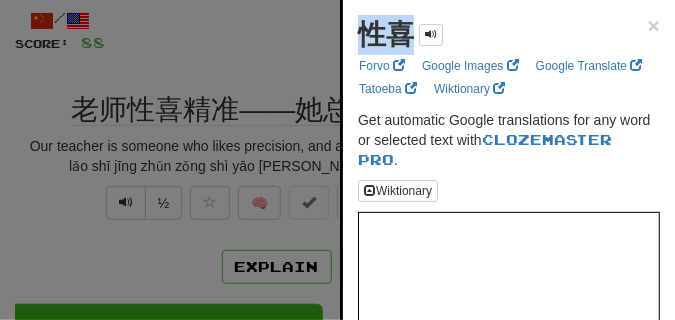 drag, startPoint x: 363, startPoint y: 38, endPoint x: 413, endPoint y: 45, distance: 50.48762 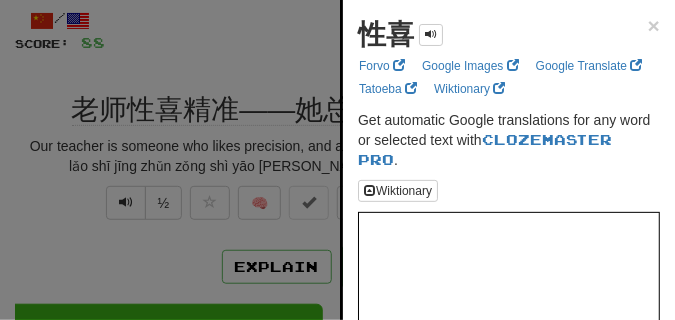 click at bounding box center [337, 160] 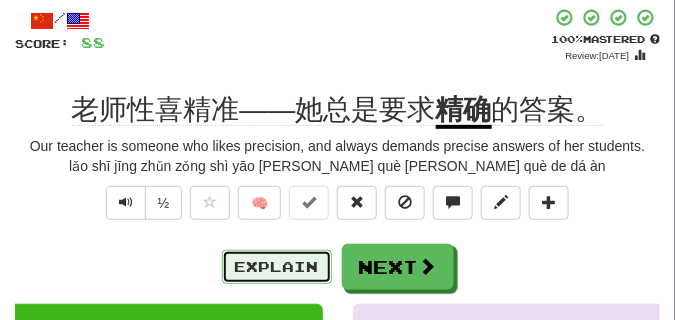 click on "Explain" at bounding box center (277, 267) 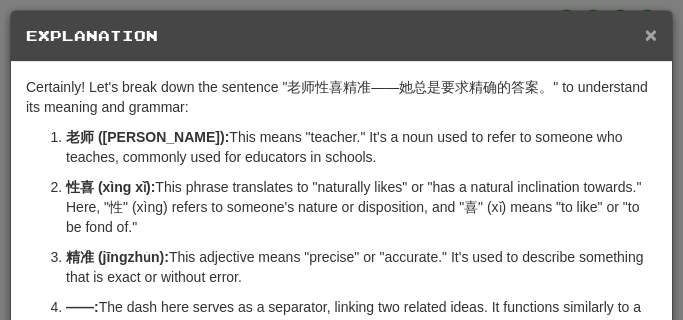 click on "×" at bounding box center [651, 34] 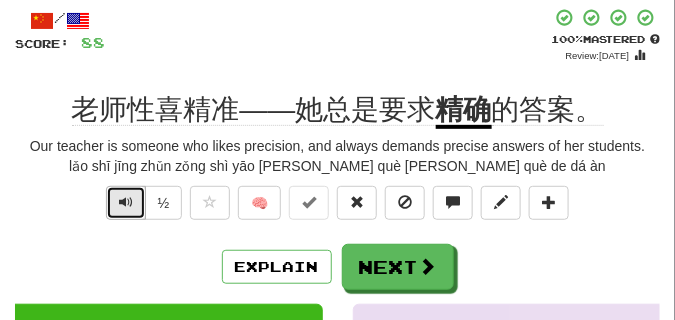 click at bounding box center [126, 202] 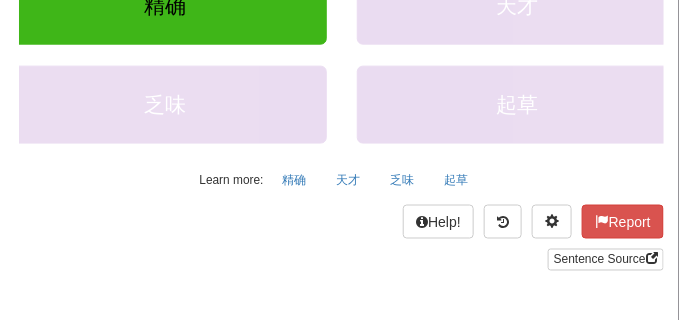 scroll, scrollTop: 450, scrollLeft: 0, axis: vertical 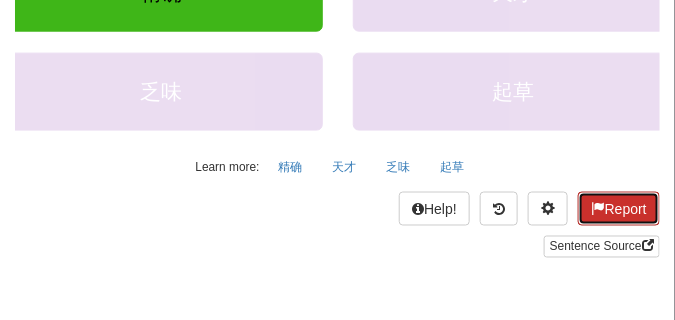 click on "Report" at bounding box center [619, 209] 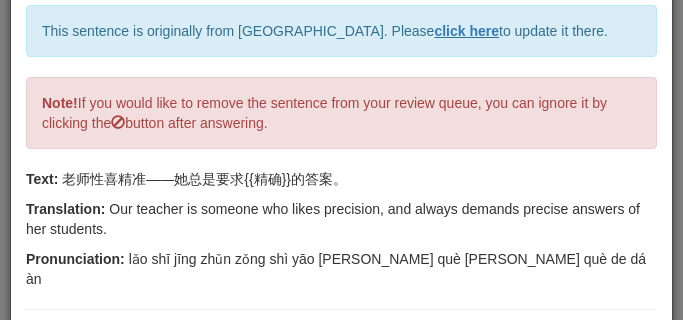 scroll, scrollTop: 200, scrollLeft: 0, axis: vertical 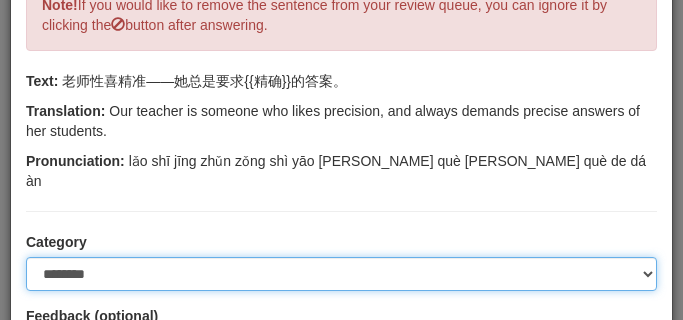 click on "**********" at bounding box center (341, 274) 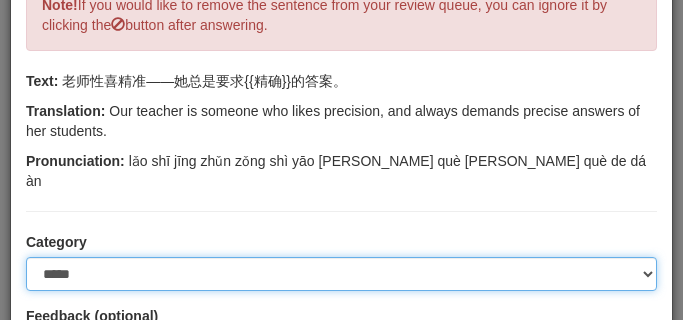 click on "**********" at bounding box center (341, 274) 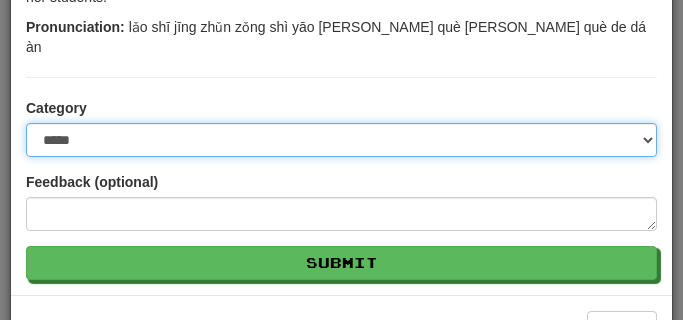scroll, scrollTop: 350, scrollLeft: 0, axis: vertical 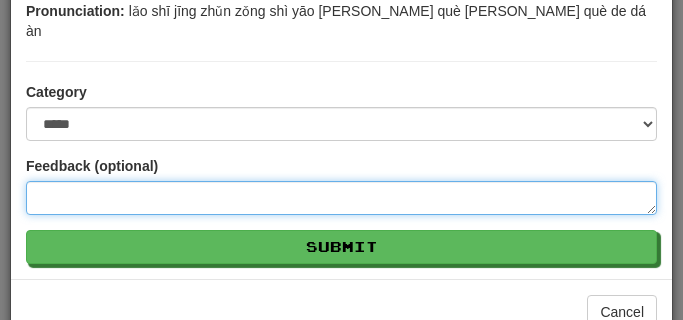 click at bounding box center (341, 198) 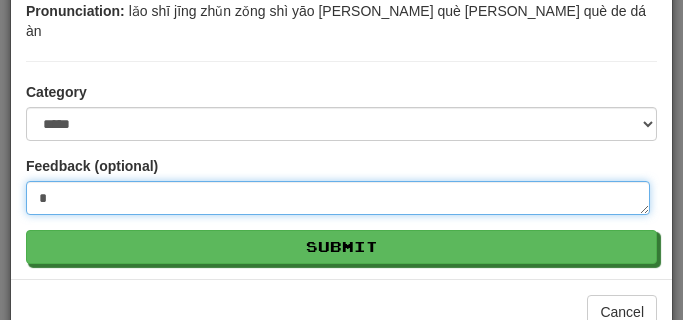 type on "**" 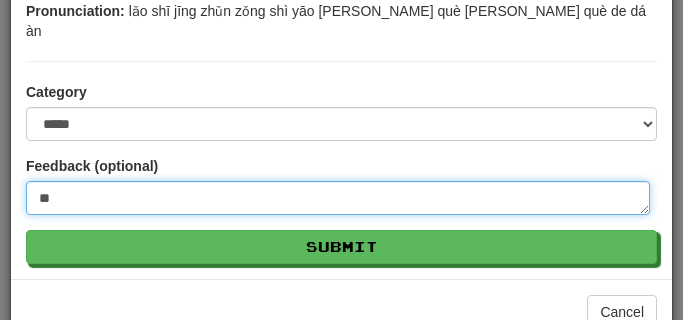 type on "*" 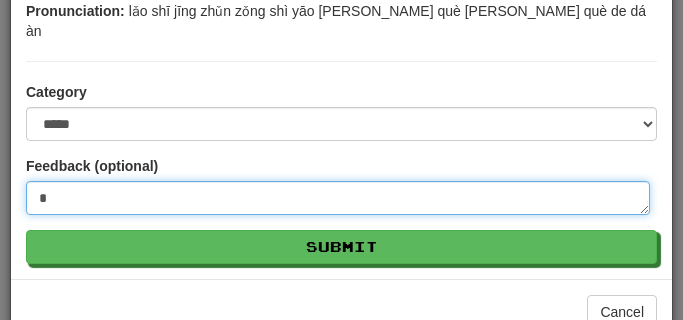 type on "**" 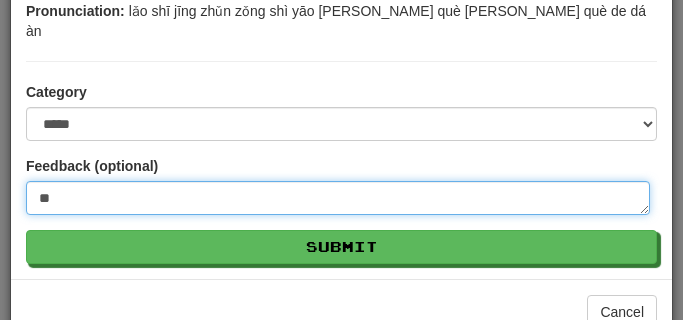 type on "*" 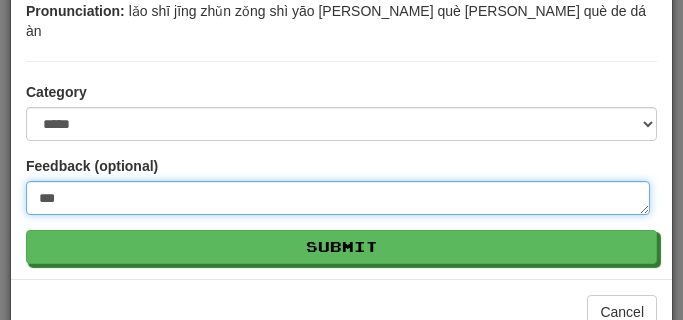 type on "***" 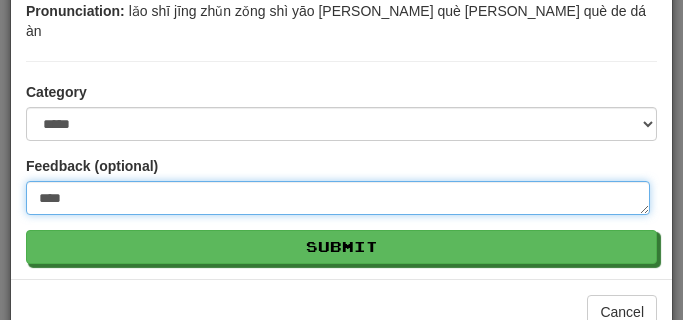 type on "*****" 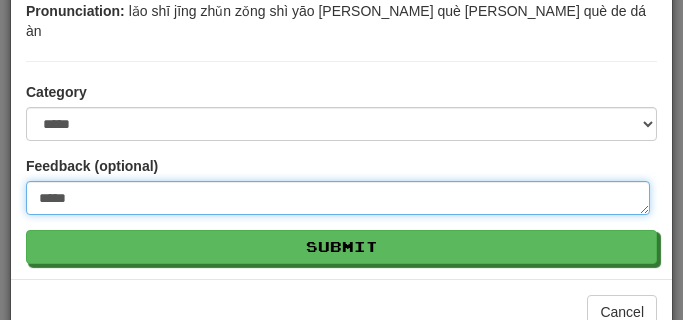 type on "******" 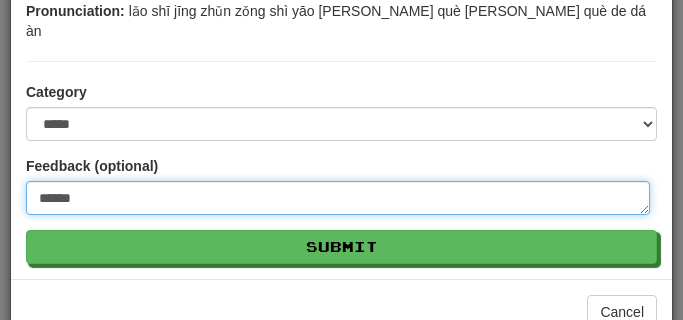type on "*" 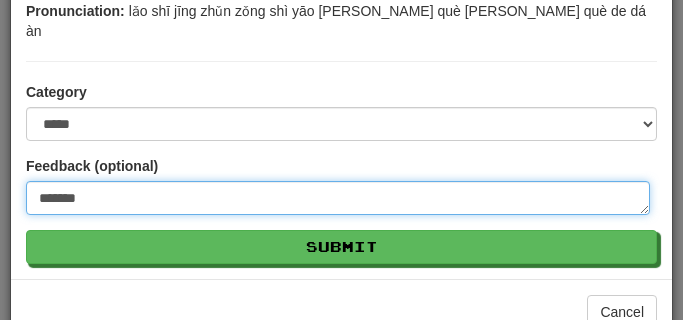type on "*******" 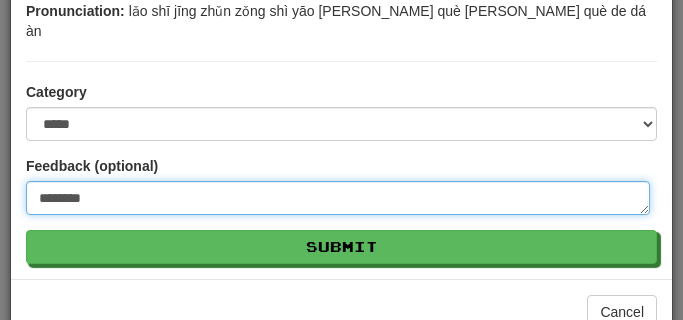 type on "*********" 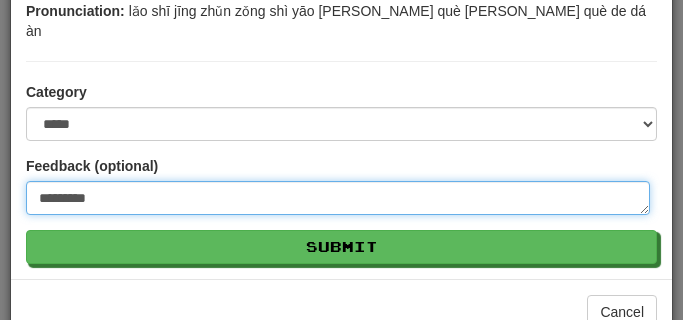 type on "**********" 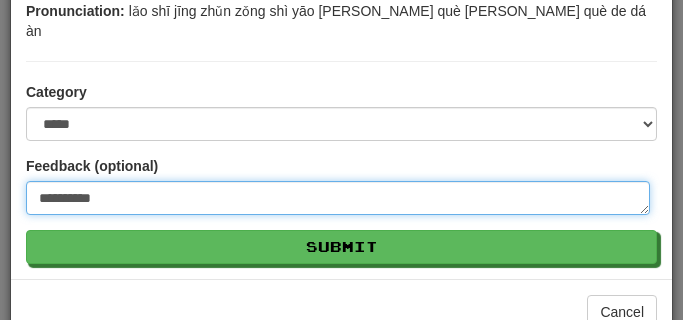 type on "*********" 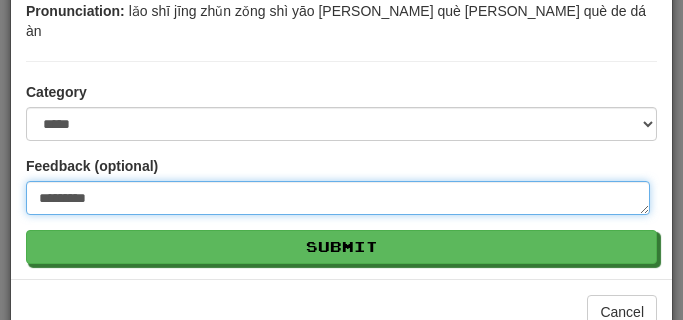 type on "*******" 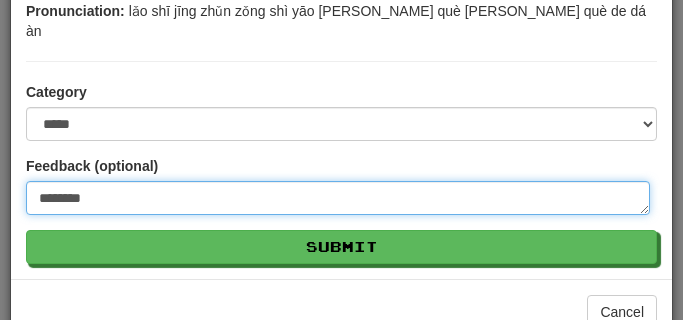 type on "*********" 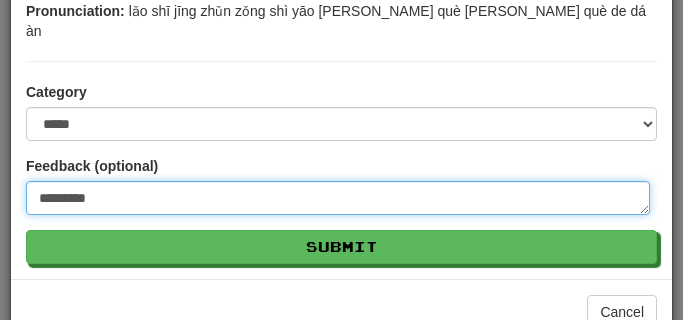 type on "*******" 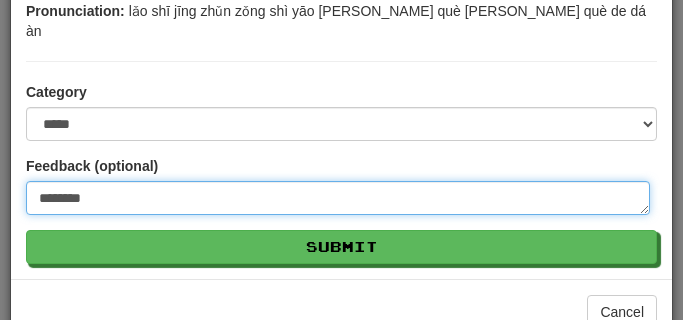 type on "*********" 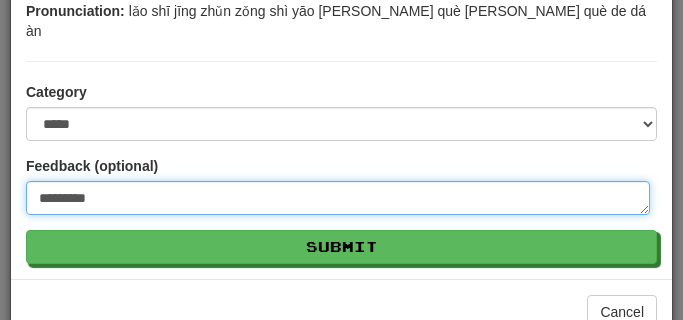 type on "**********" 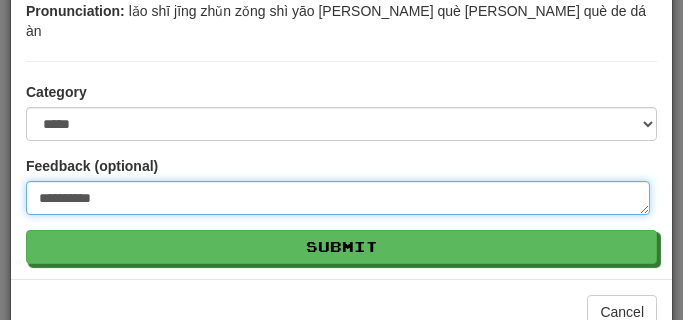 type on "**********" 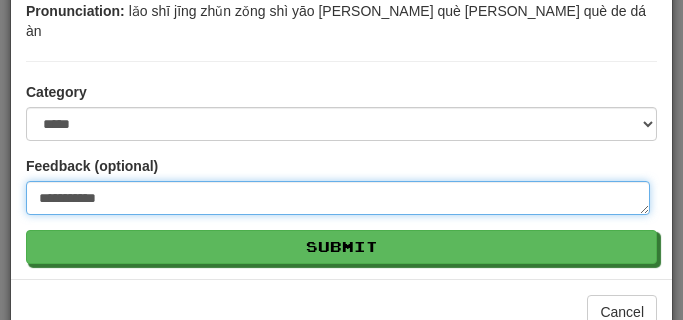 type on "**********" 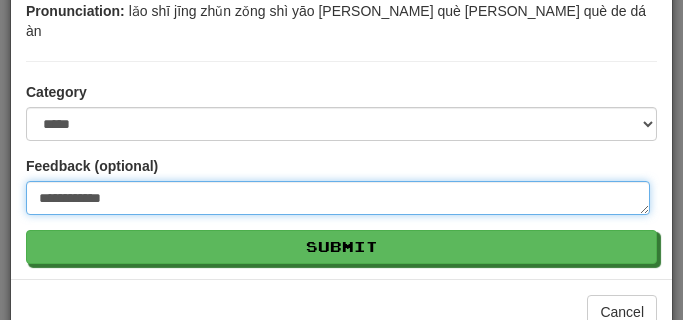 type on "**********" 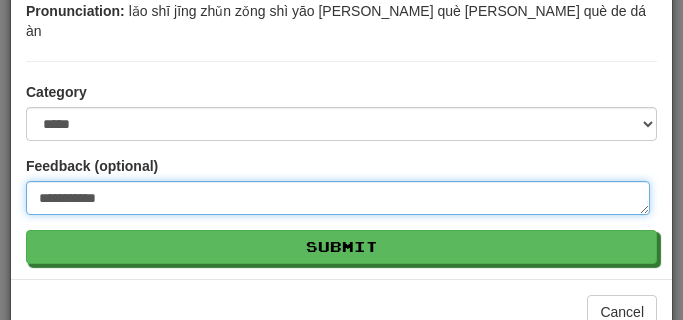 type on "**********" 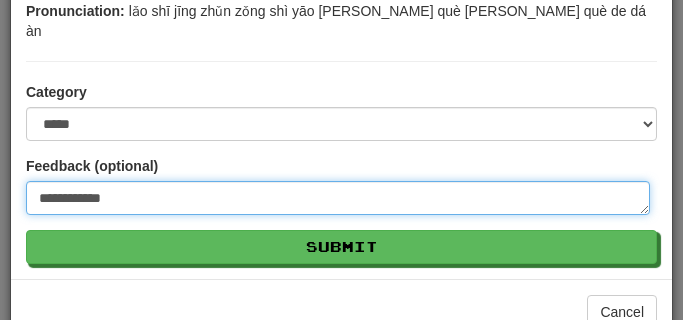type on "**********" 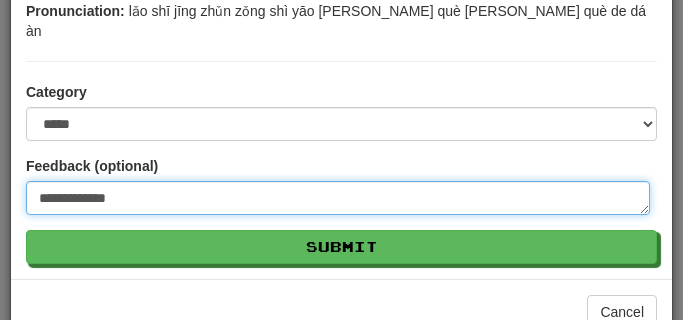 type on "*" 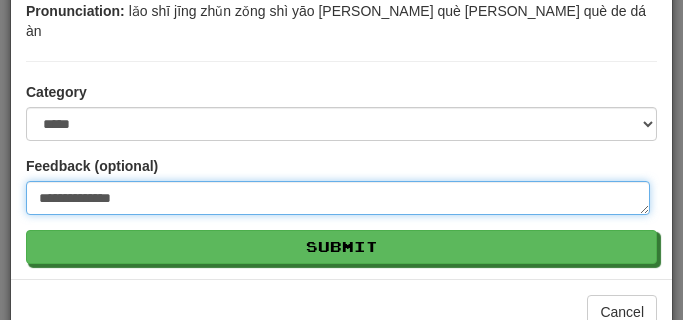 type on "**********" 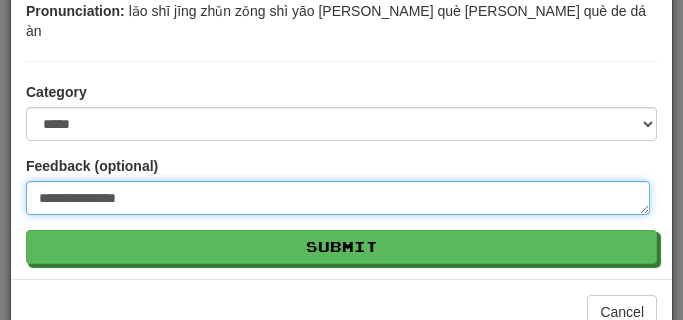 type on "**********" 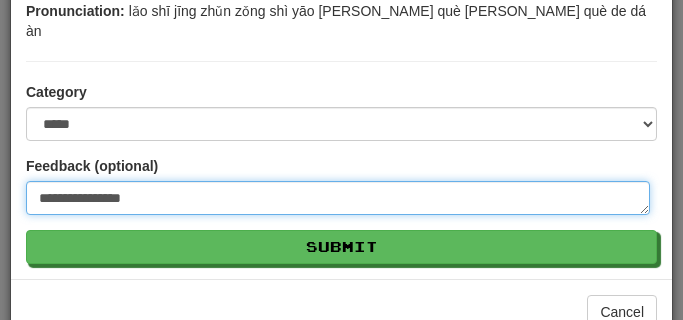 type on "**********" 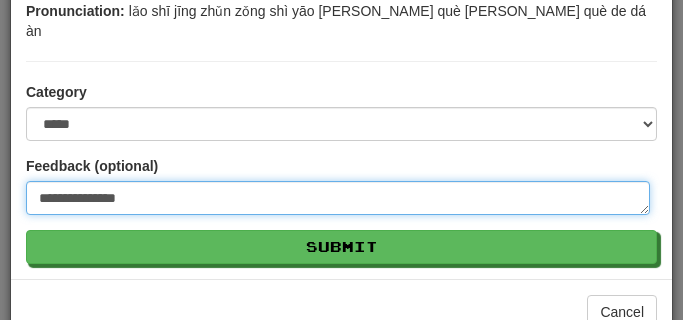 type on "**********" 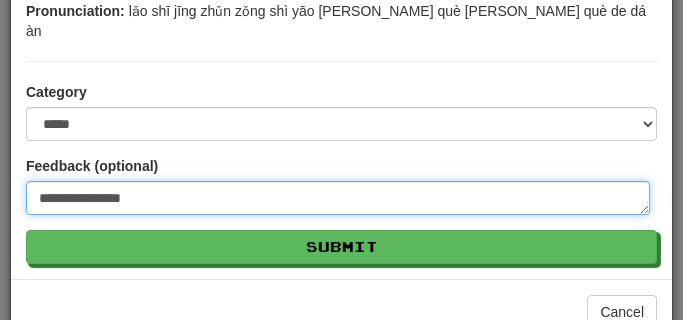 type on "*" 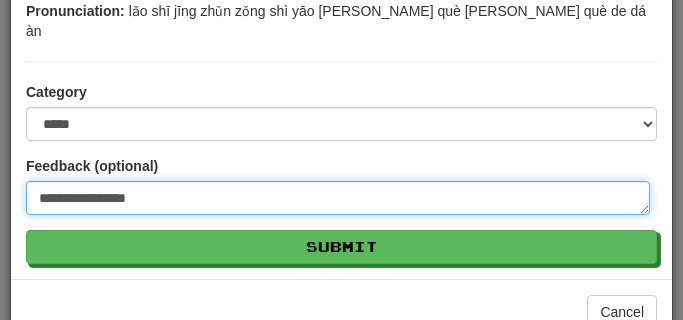type on "**********" 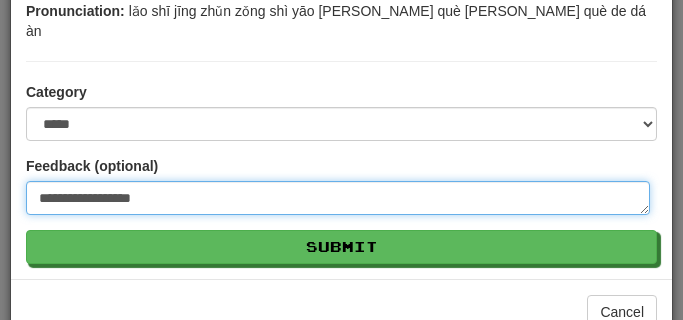 type on "**********" 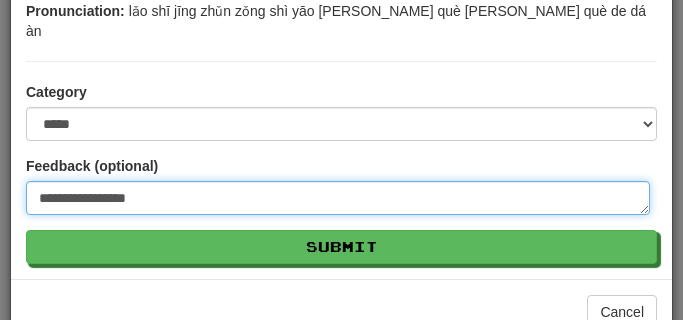 type on "**********" 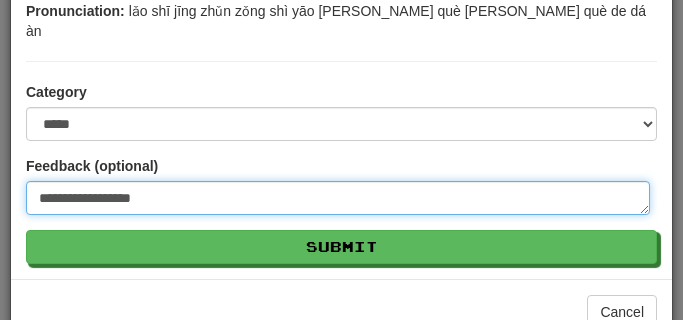 type on "**********" 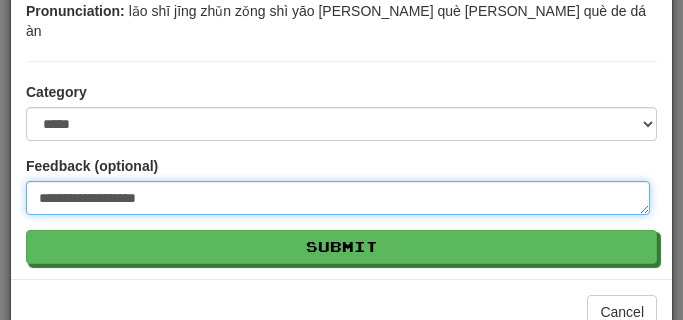 type on "**********" 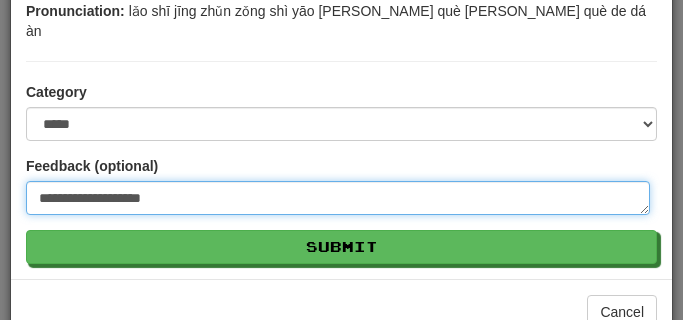 type on "*" 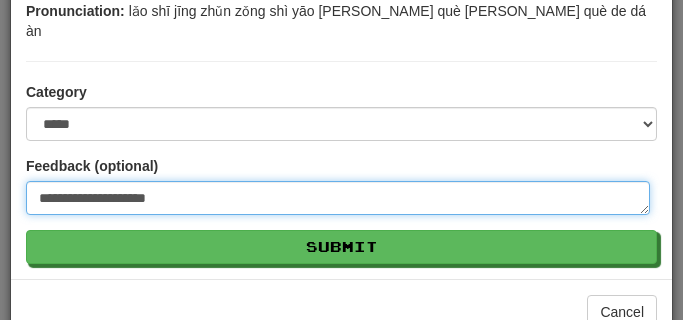 type on "**********" 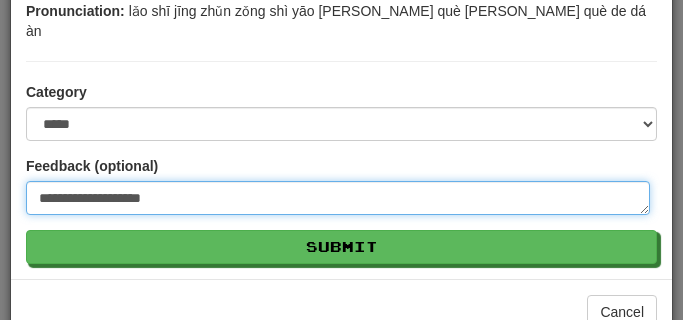 type on "**********" 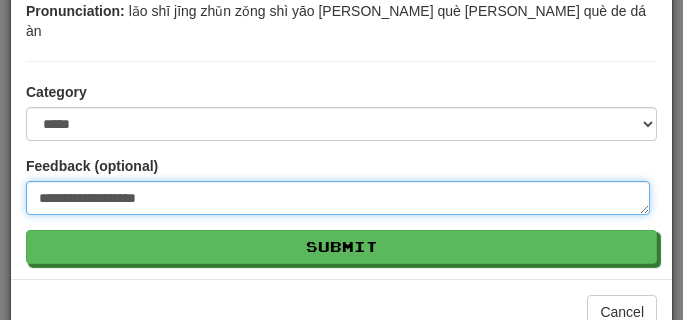 type on "*" 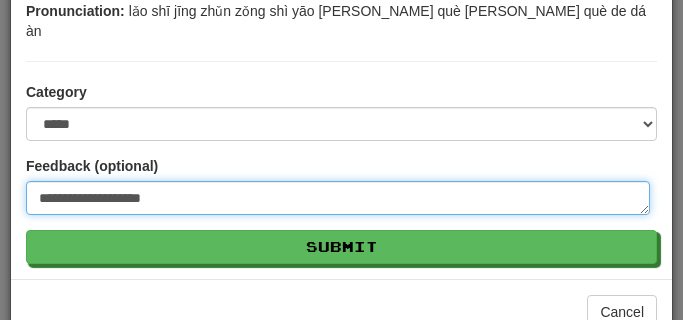 type on "**********" 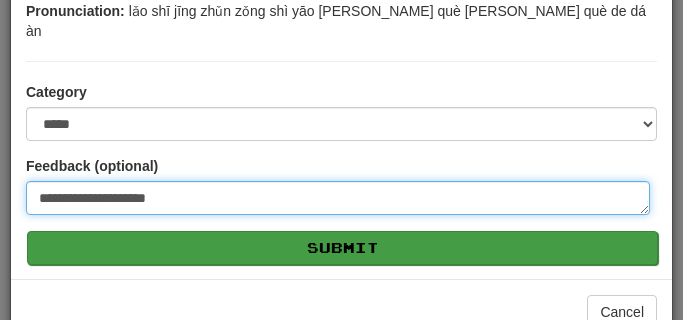 type on "**********" 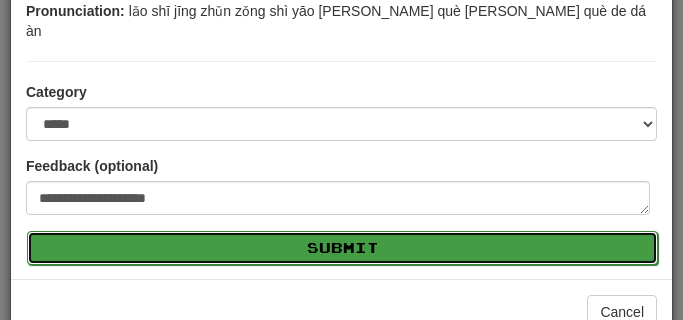 click on "Submit" at bounding box center (342, 248) 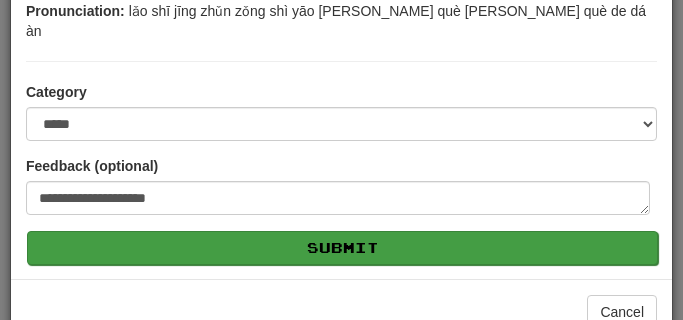 type on "*" 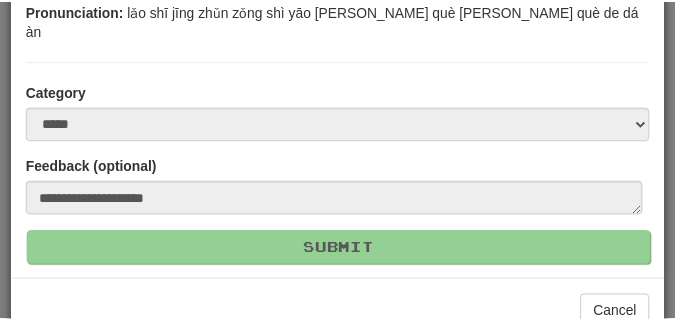 scroll, scrollTop: 83, scrollLeft: 0, axis: vertical 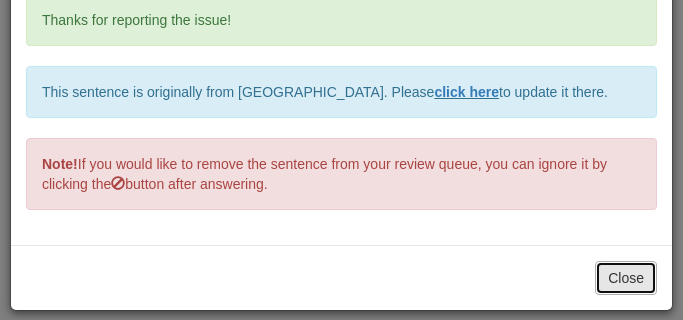 click on "Close" at bounding box center (626, 278) 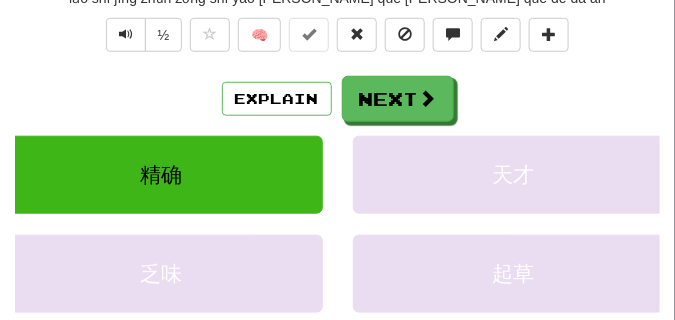 scroll, scrollTop: 250, scrollLeft: 0, axis: vertical 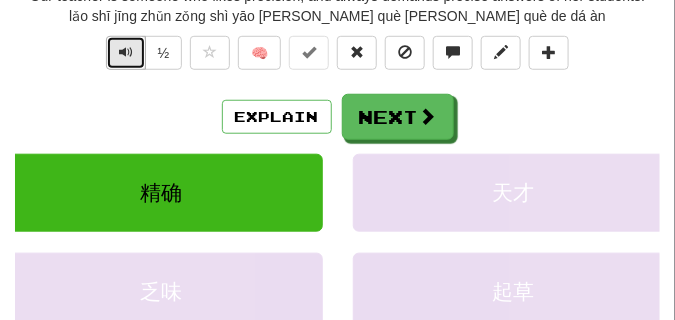 click at bounding box center (126, 53) 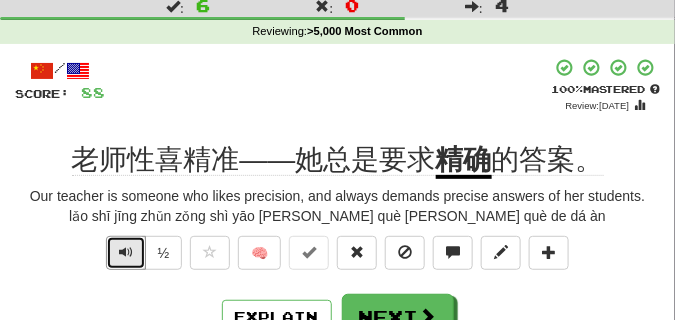 scroll, scrollTop: 100, scrollLeft: 0, axis: vertical 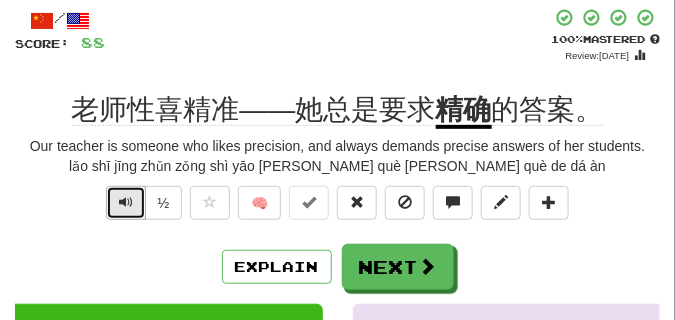 click at bounding box center (126, 202) 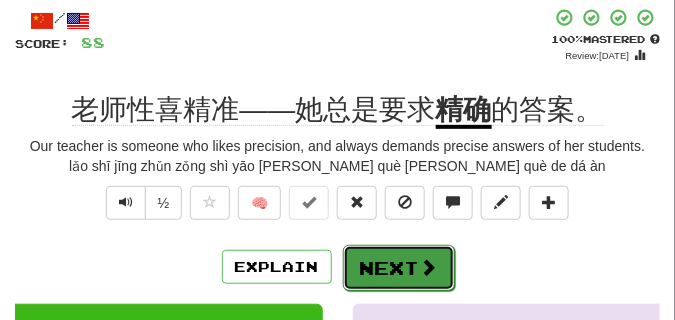 click on "Next" at bounding box center (399, 268) 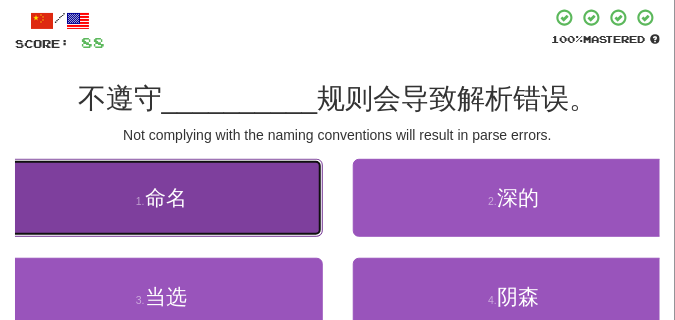 click on "1 .  命名" at bounding box center (161, 198) 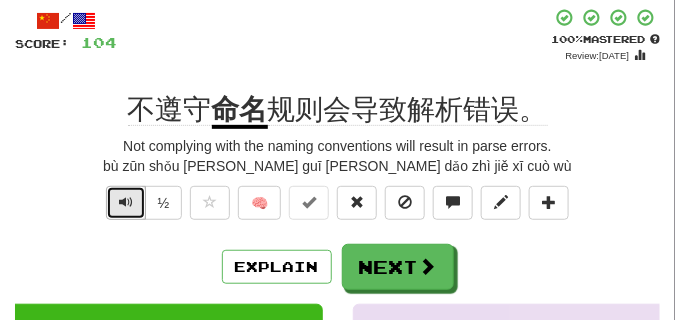 click at bounding box center (126, 202) 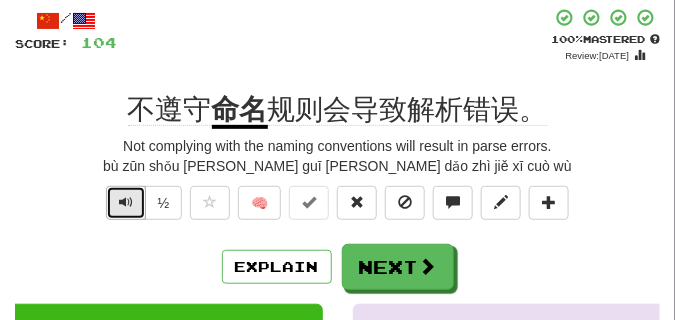 click at bounding box center [126, 202] 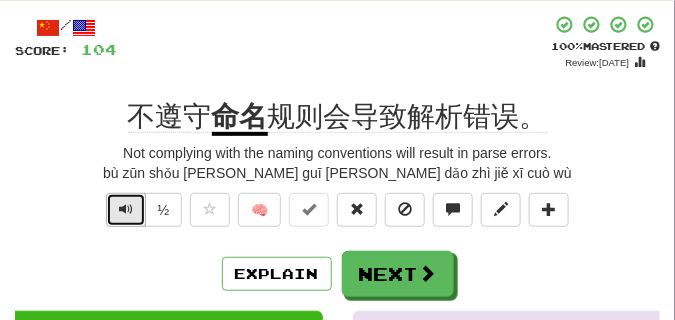 scroll, scrollTop: 100, scrollLeft: 0, axis: vertical 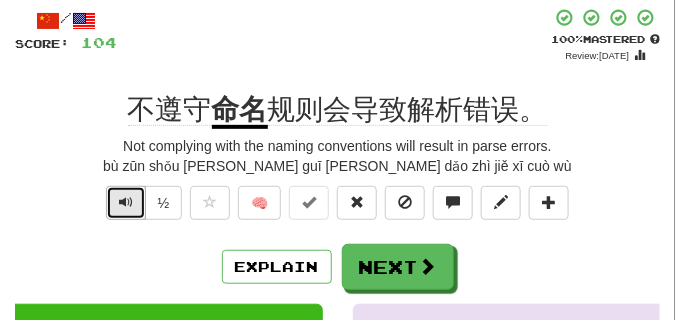 click at bounding box center (126, 202) 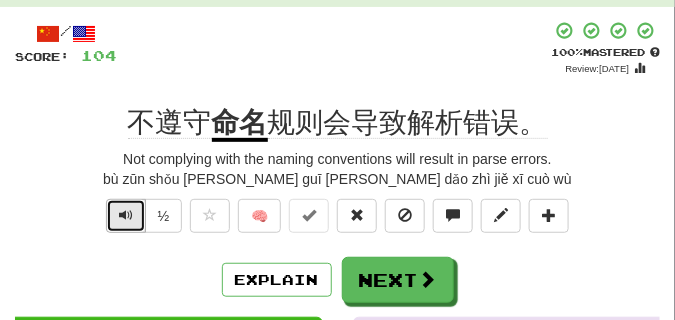 scroll, scrollTop: 100, scrollLeft: 0, axis: vertical 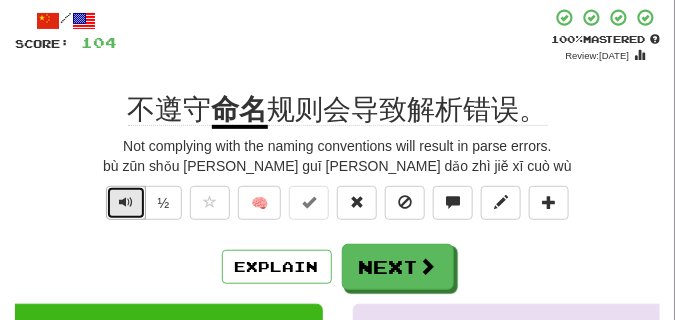 click at bounding box center [126, 202] 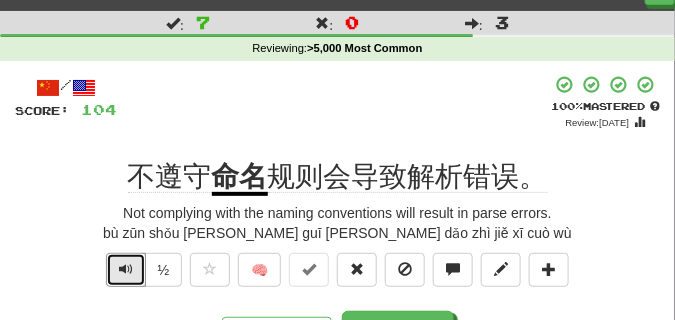 scroll, scrollTop: 50, scrollLeft: 0, axis: vertical 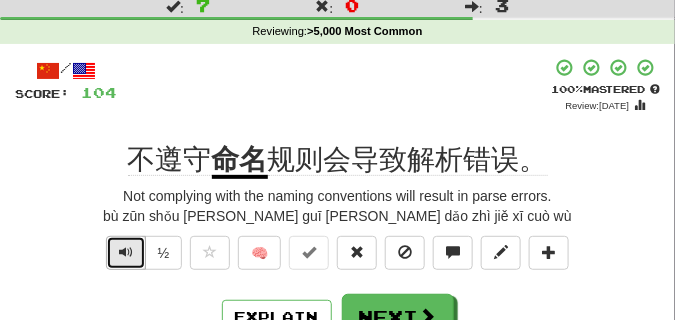 click at bounding box center (126, 252) 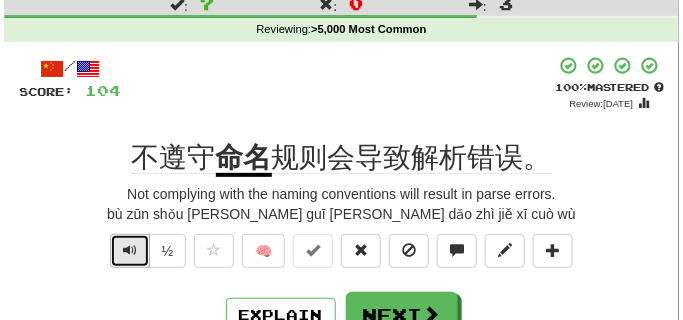 scroll, scrollTop: 100, scrollLeft: 0, axis: vertical 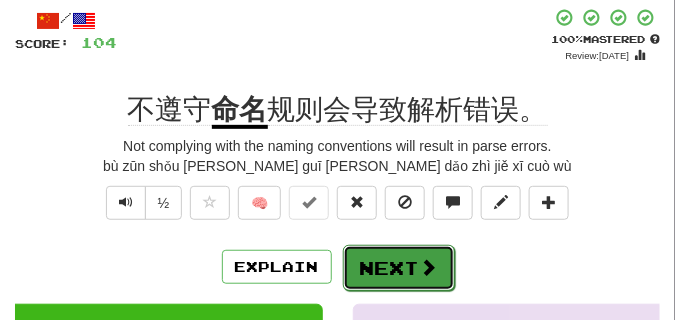 click on "Next" at bounding box center [399, 268] 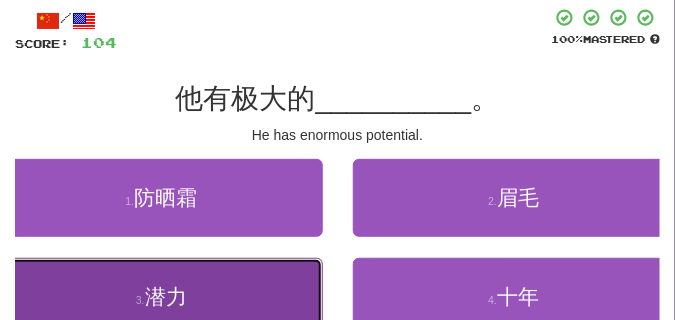 click on "3 .  潜力" at bounding box center (161, 297) 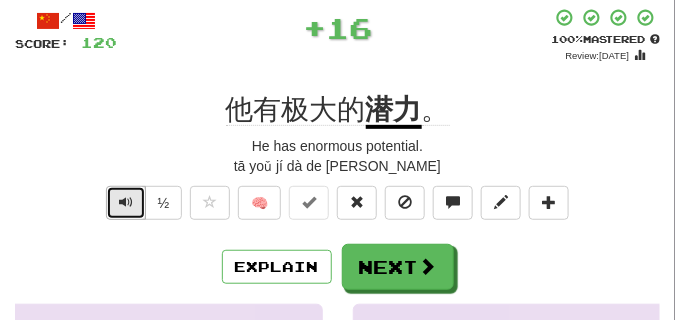 click at bounding box center [126, 203] 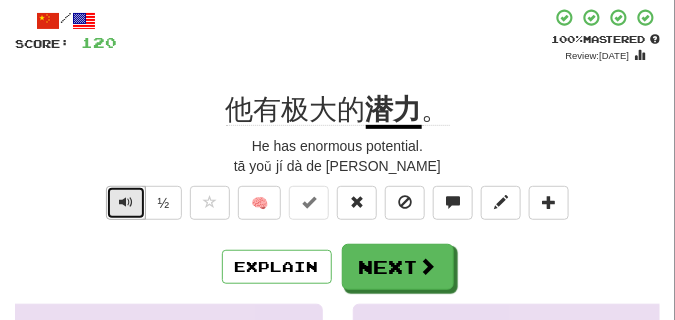 click at bounding box center (126, 203) 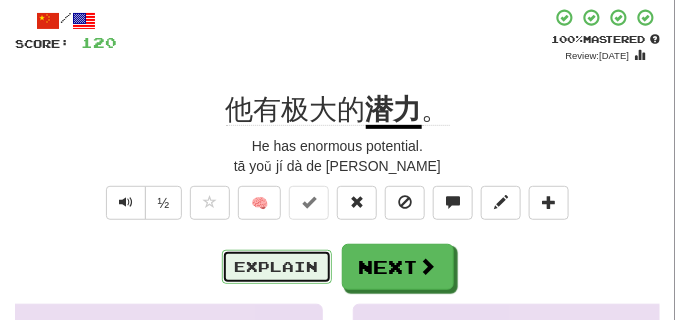 click on "Explain" at bounding box center [277, 267] 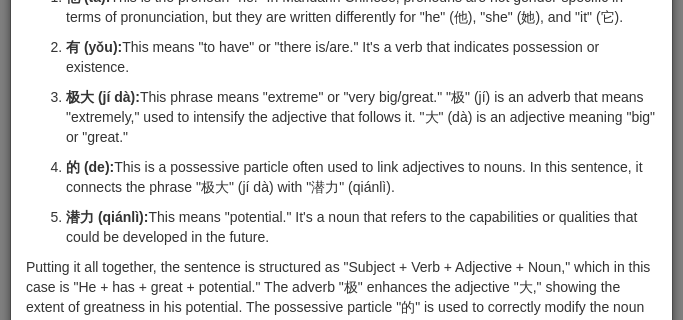 scroll, scrollTop: 197, scrollLeft: 0, axis: vertical 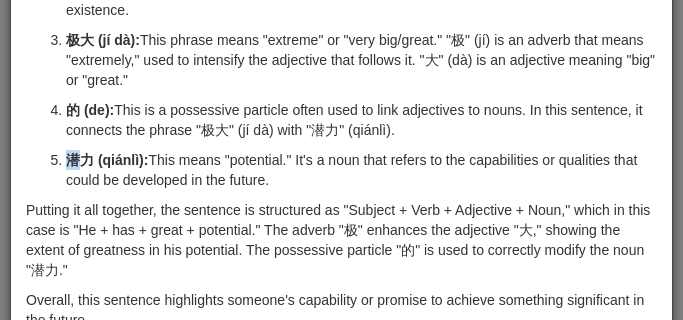 drag, startPoint x: 65, startPoint y: 158, endPoint x: 79, endPoint y: 159, distance: 14.035668 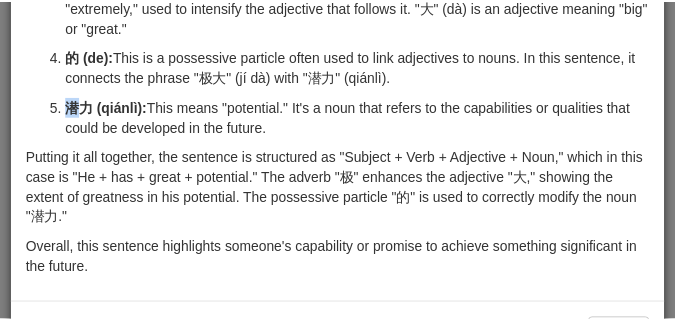 scroll, scrollTop: 307, scrollLeft: 0, axis: vertical 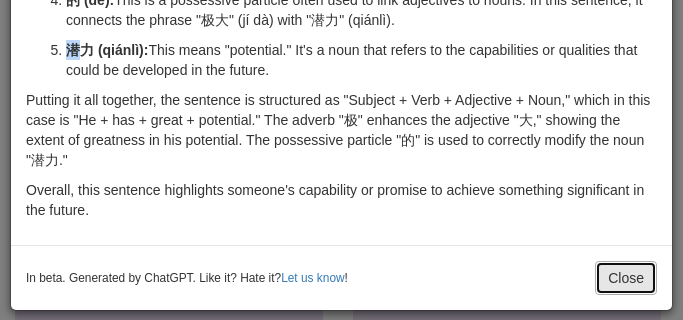 click on "Close" at bounding box center [626, 278] 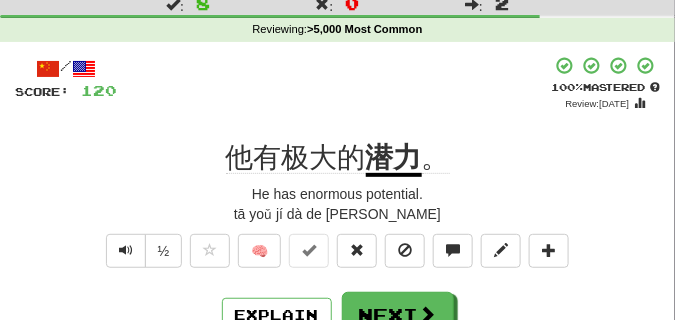 scroll, scrollTop: 100, scrollLeft: 0, axis: vertical 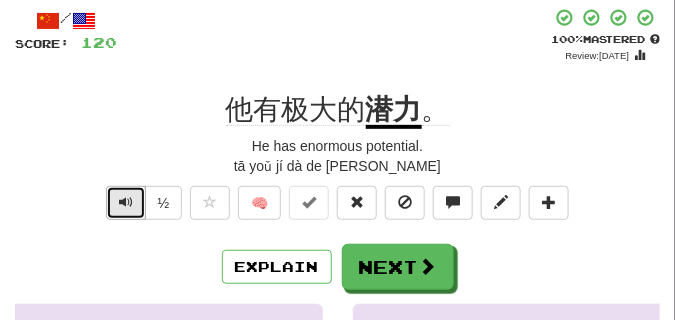 click at bounding box center [126, 203] 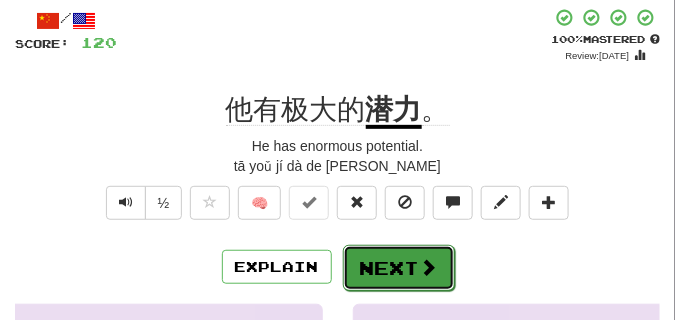 click on "Next" at bounding box center [399, 268] 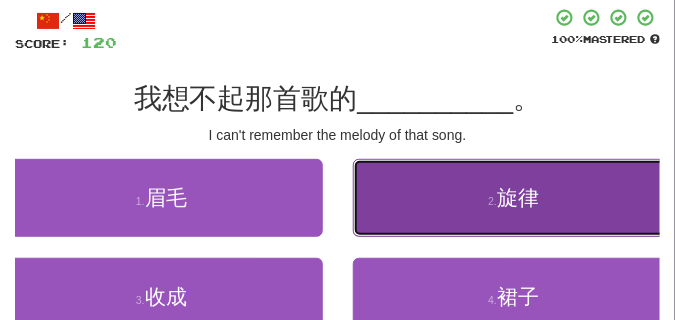 click on "2 .  旋律" at bounding box center [514, 198] 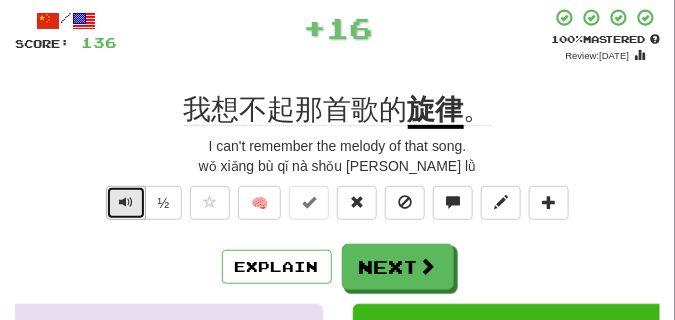 click at bounding box center (126, 203) 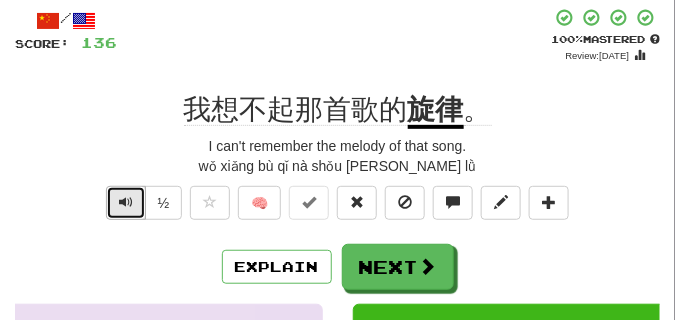 click at bounding box center [126, 203] 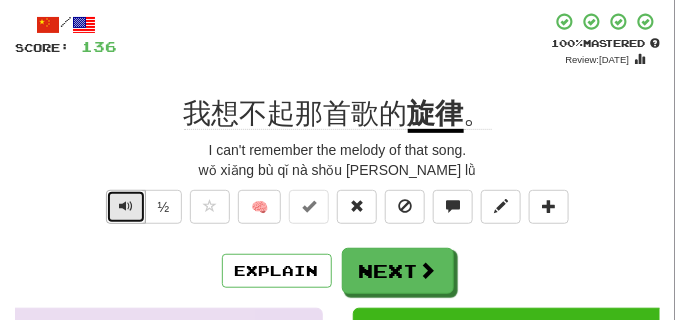 scroll, scrollTop: 100, scrollLeft: 0, axis: vertical 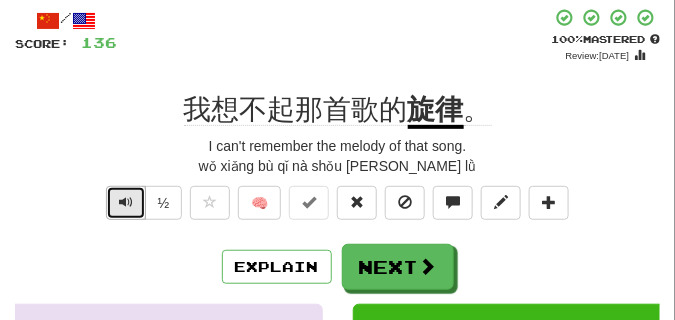 click at bounding box center (126, 202) 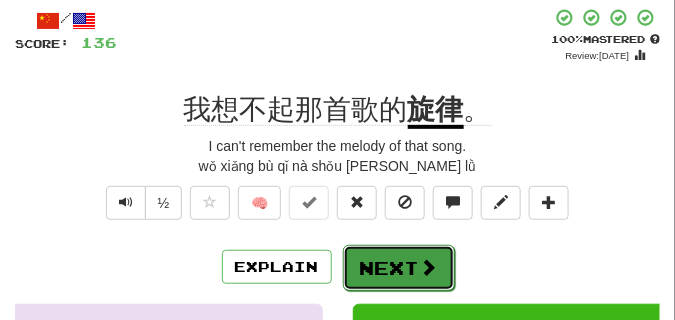 click on "Next" at bounding box center (399, 268) 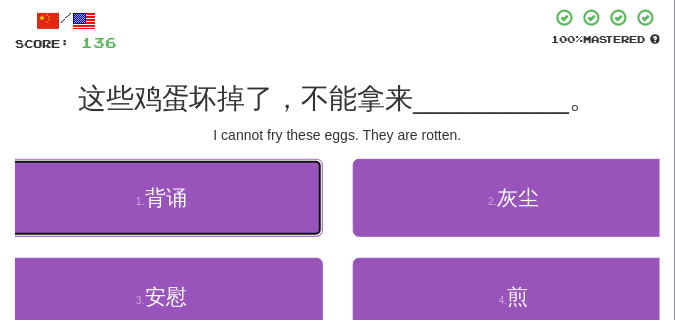 drag, startPoint x: 115, startPoint y: 159, endPoint x: 114, endPoint y: 147, distance: 12.0415945 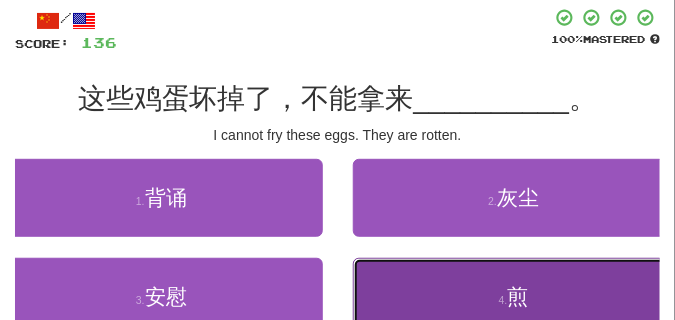 click on "4 .  煎" at bounding box center [514, 297] 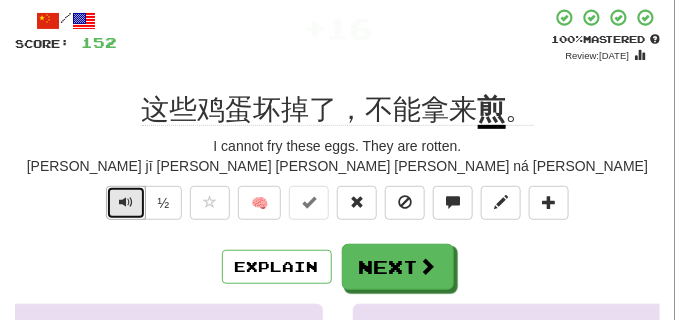 click at bounding box center [126, 203] 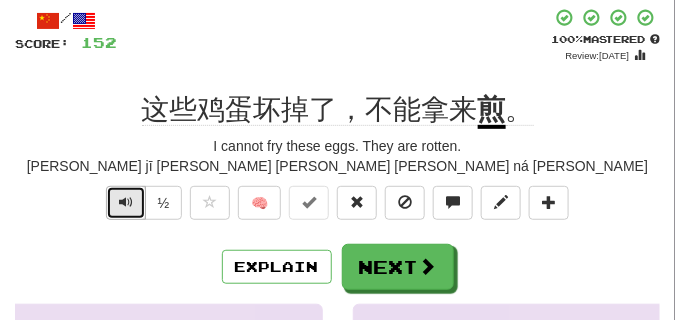 click at bounding box center (126, 203) 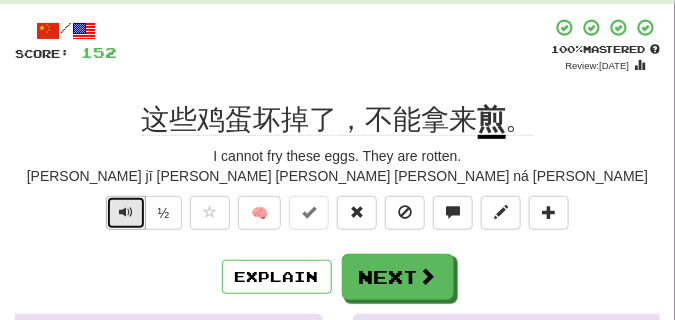scroll, scrollTop: 100, scrollLeft: 0, axis: vertical 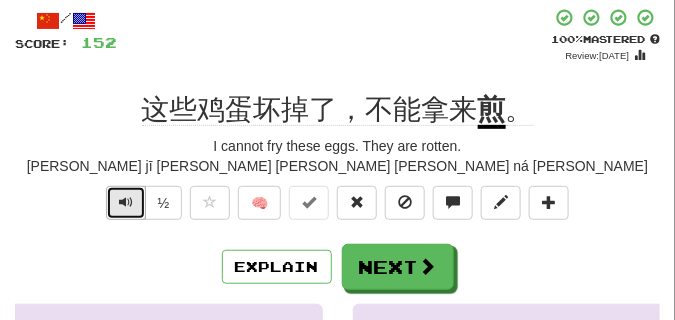 click at bounding box center [126, 202] 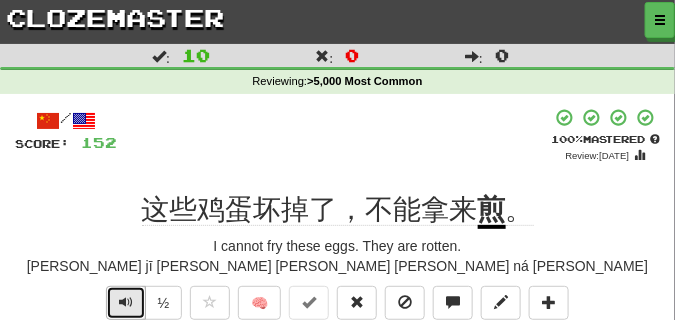 scroll, scrollTop: 100, scrollLeft: 0, axis: vertical 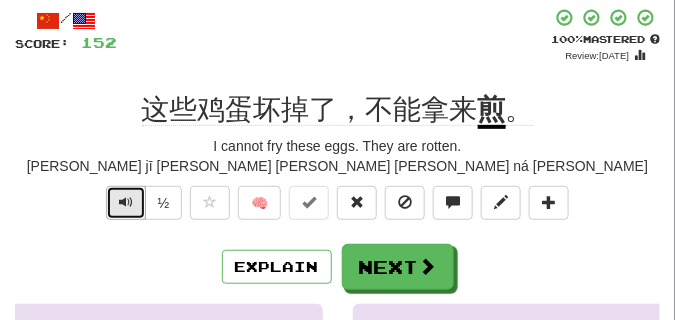 click at bounding box center [126, 203] 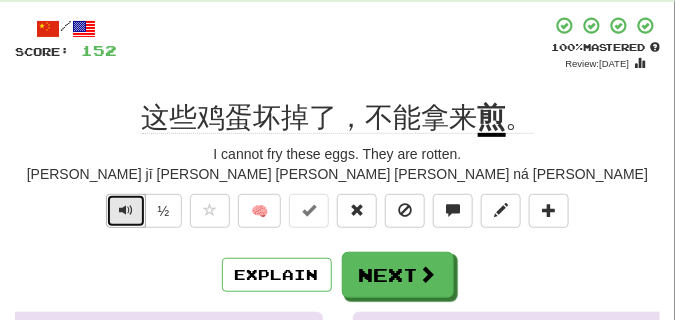 scroll, scrollTop: 100, scrollLeft: 0, axis: vertical 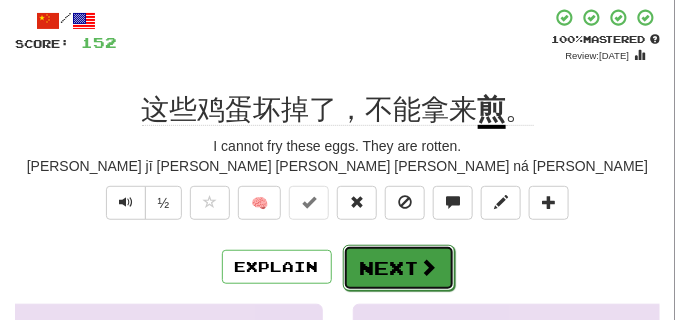 click on "Next" at bounding box center [399, 268] 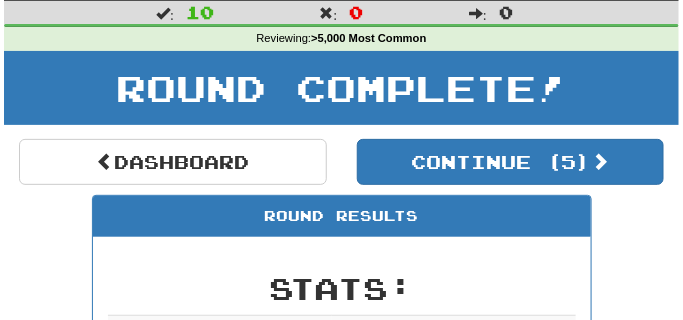scroll, scrollTop: 38, scrollLeft: 0, axis: vertical 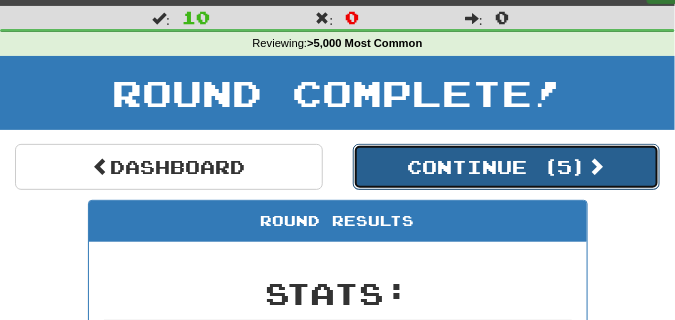 click on "Continue ( 5 )" at bounding box center [507, 167] 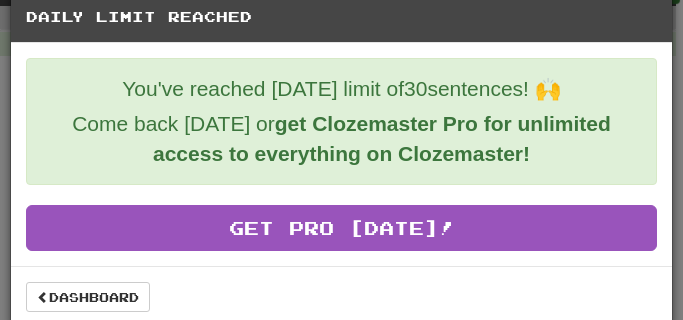 scroll, scrollTop: 36, scrollLeft: 0, axis: vertical 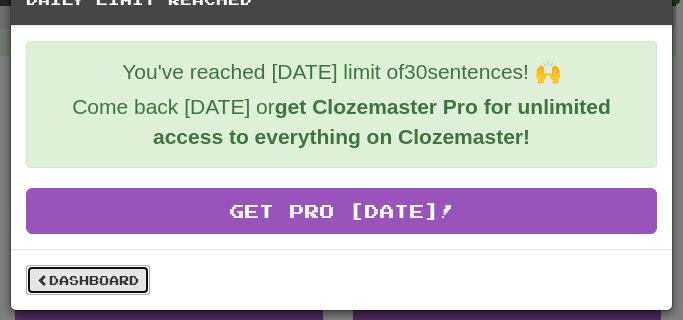 click on "Dashboard" at bounding box center (88, 280) 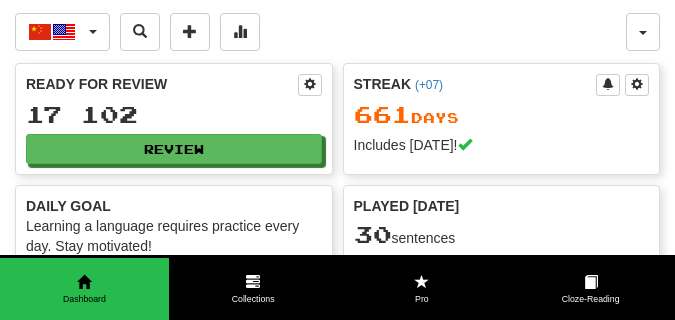 scroll, scrollTop: 0, scrollLeft: 0, axis: both 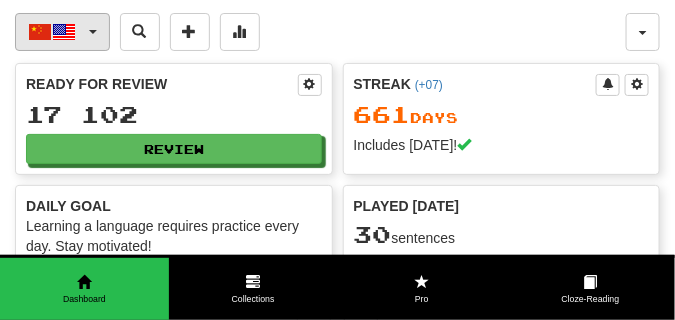 click at bounding box center (93, 32) 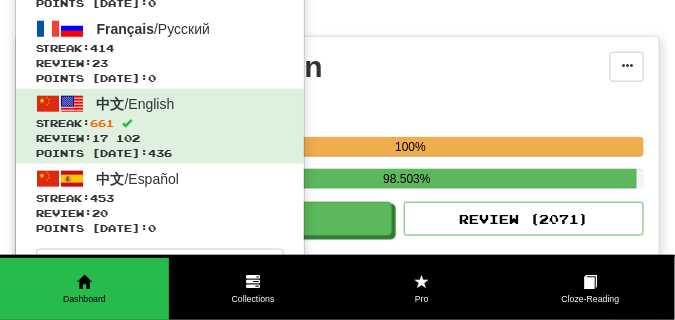scroll, scrollTop: 350, scrollLeft: 0, axis: vertical 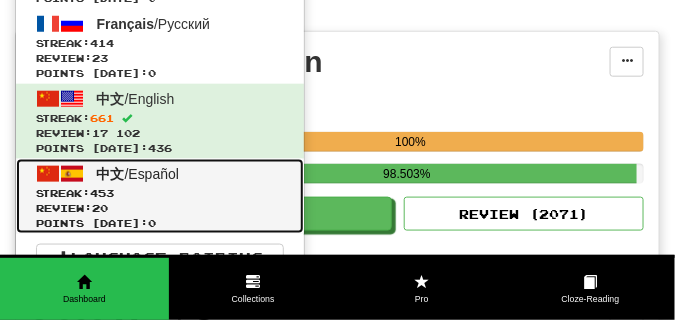 click on "Review:  20" at bounding box center [160, 208] 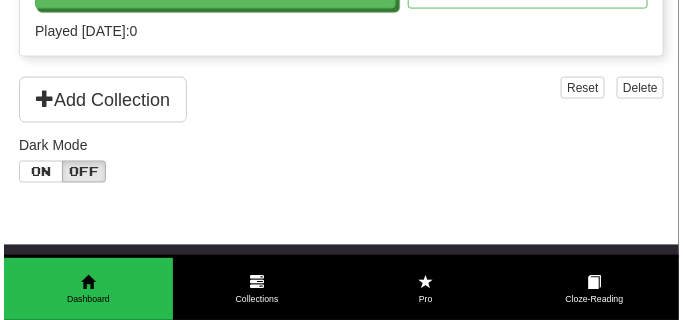 scroll, scrollTop: 400, scrollLeft: 0, axis: vertical 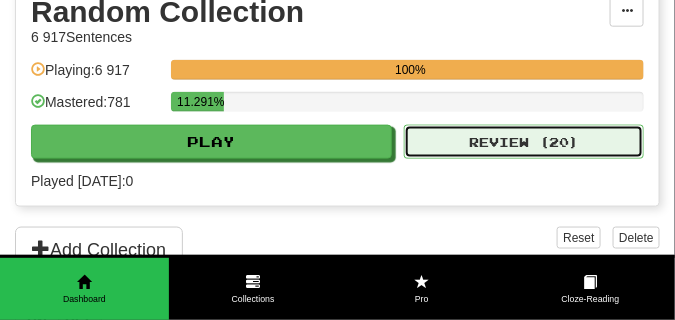 click on "Review ( 20 )" at bounding box center (524, 142) 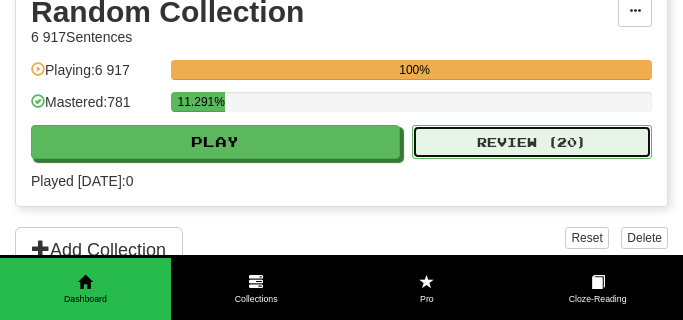 select on "**" 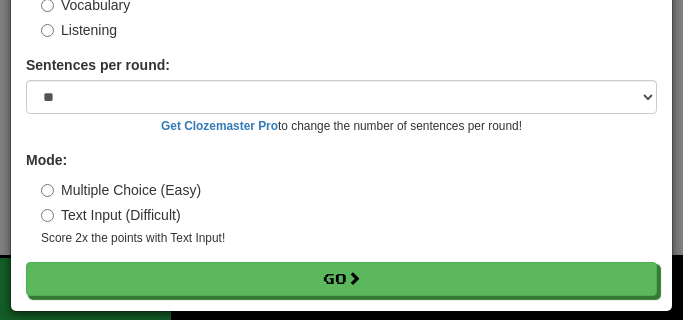 scroll, scrollTop: 161, scrollLeft: 0, axis: vertical 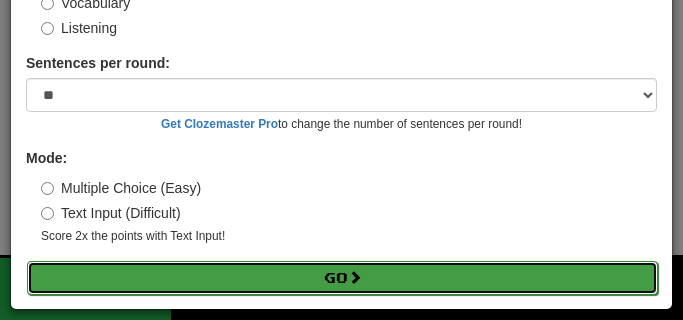 click on "Go" at bounding box center [342, 278] 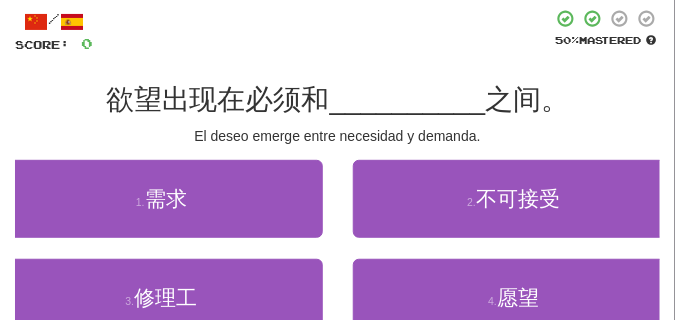 scroll, scrollTop: 100, scrollLeft: 0, axis: vertical 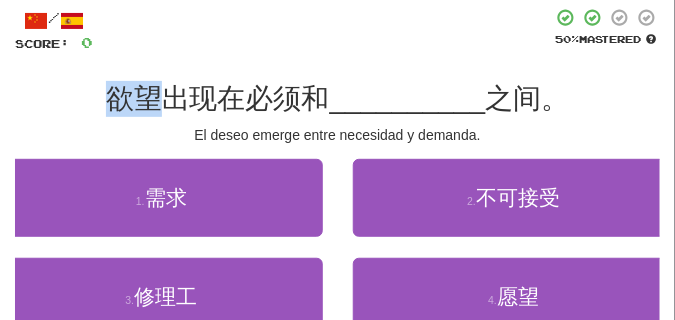 drag, startPoint x: 108, startPoint y: 106, endPoint x: 149, endPoint y: 102, distance: 41.19466 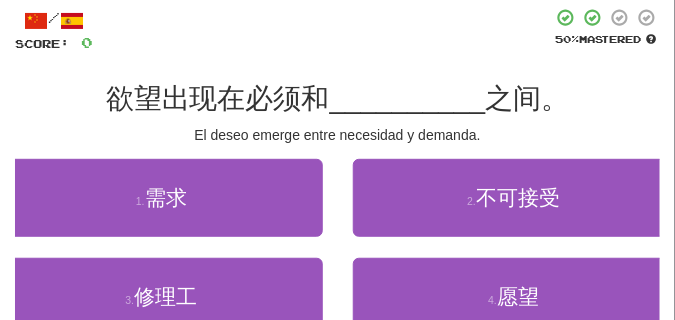 click on "/  Score:   0 50 %  Mastered 欲望出现在必须和 __________ 之间。 El deseo emerge entre necesidad y demanda. 1 .  需求 2 .  不可接受 3 .  修理工 4 .  愿望  Help!  Report" at bounding box center [337, 204] 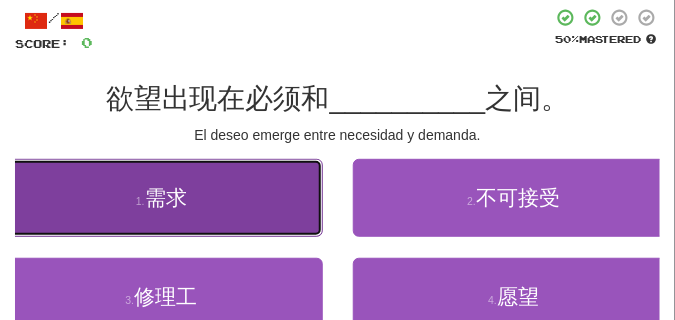 click on "1 .  需求" at bounding box center [161, 198] 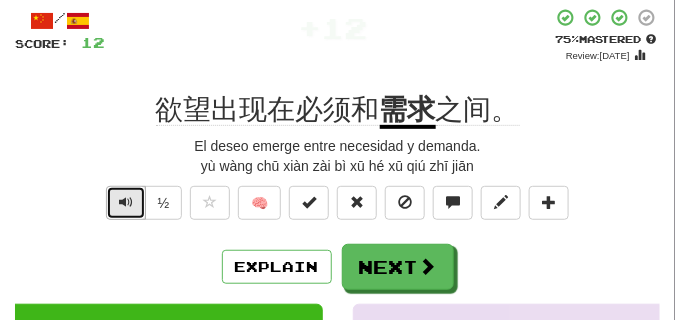 click at bounding box center [126, 202] 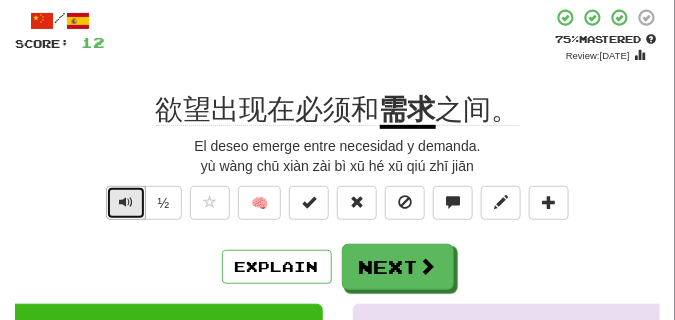 click at bounding box center [126, 203] 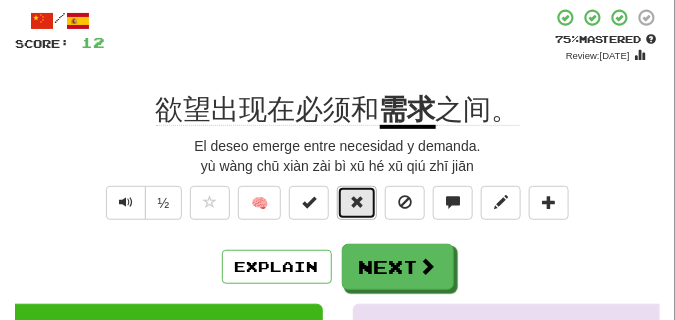 click at bounding box center [357, 203] 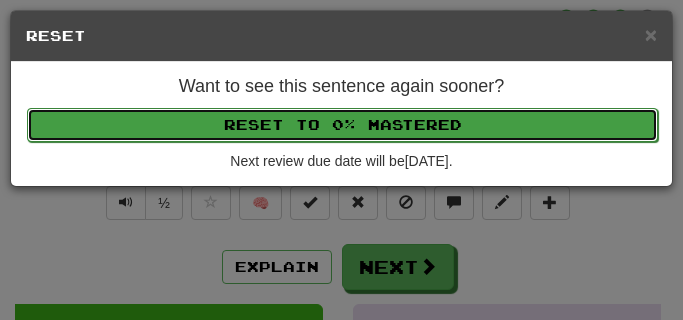 click on "Reset to 0% Mastered" at bounding box center (342, 125) 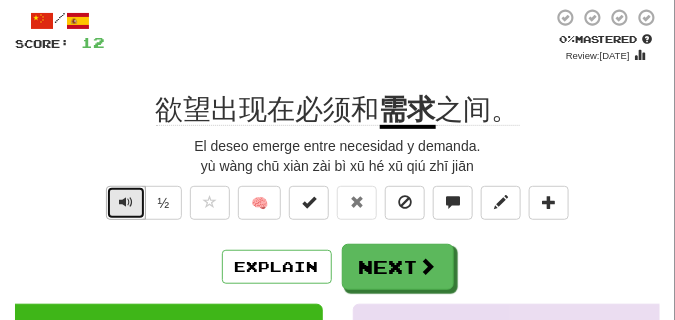 click at bounding box center [126, 202] 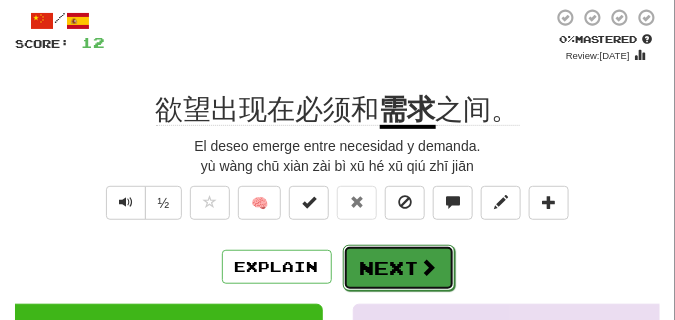 click on "Next" at bounding box center (399, 268) 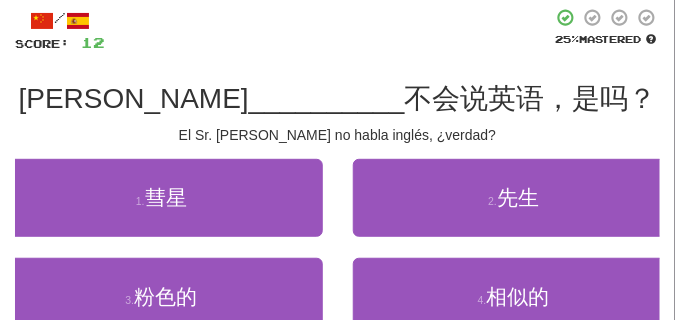 click on "El Sr. Smith no habla inglés, ¿verdad?" at bounding box center [337, 135] 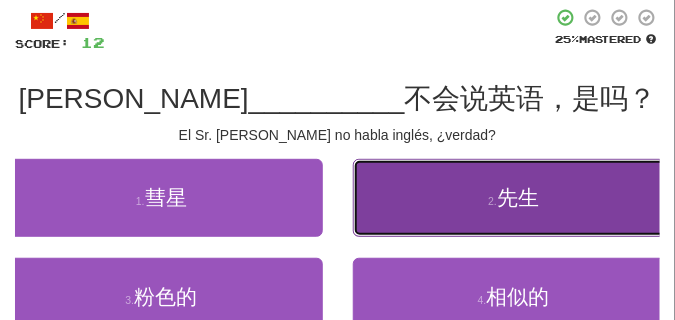 click on "2 .  先生" at bounding box center [514, 198] 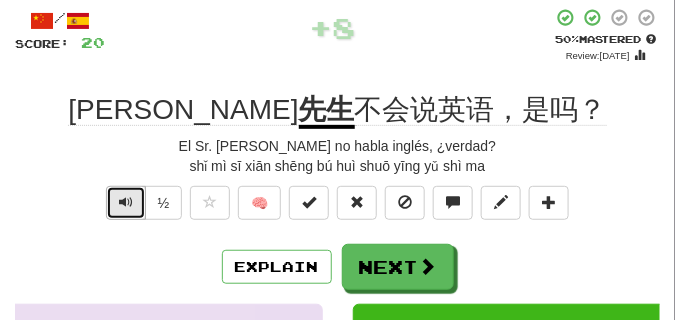 click at bounding box center [126, 203] 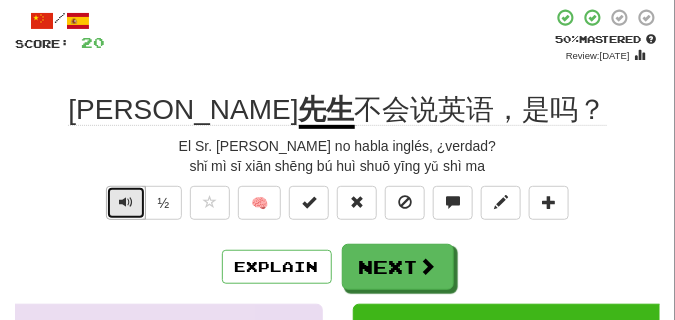 click at bounding box center (126, 203) 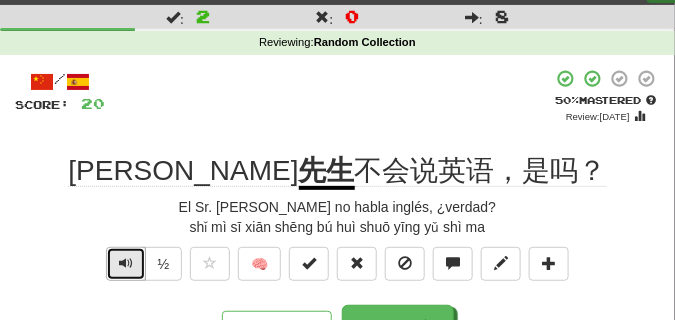 scroll, scrollTop: 100, scrollLeft: 0, axis: vertical 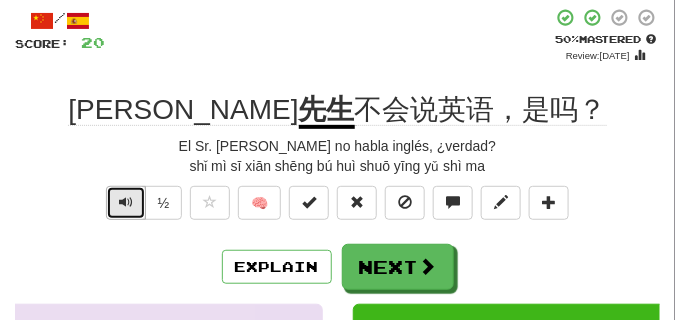 click at bounding box center (126, 202) 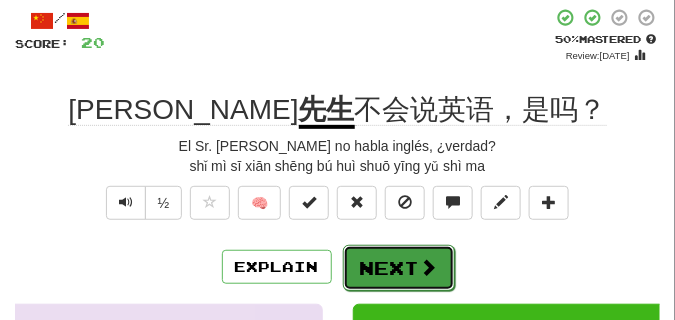 click on "Next" at bounding box center [399, 268] 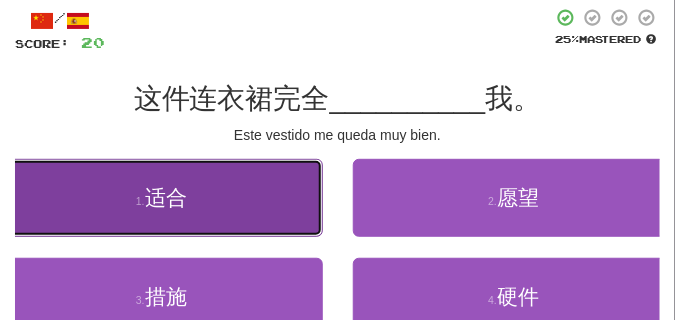 click on "1 .  适合" at bounding box center (161, 198) 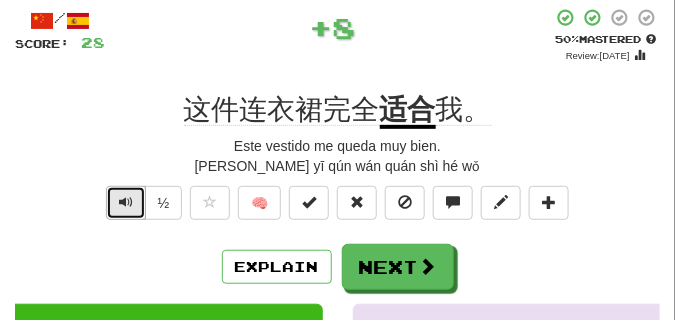 click at bounding box center (126, 202) 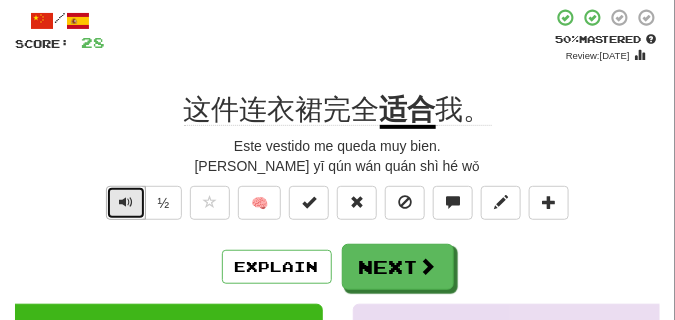click at bounding box center (126, 202) 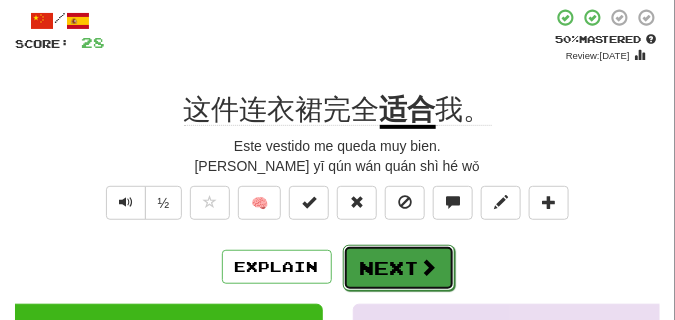 click on "Next" at bounding box center (399, 268) 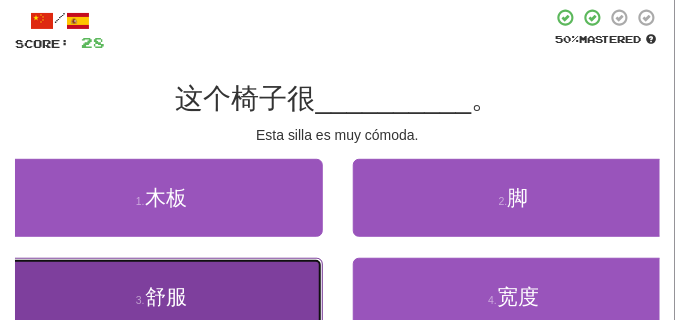 click on "3 .  舒服" at bounding box center [161, 297] 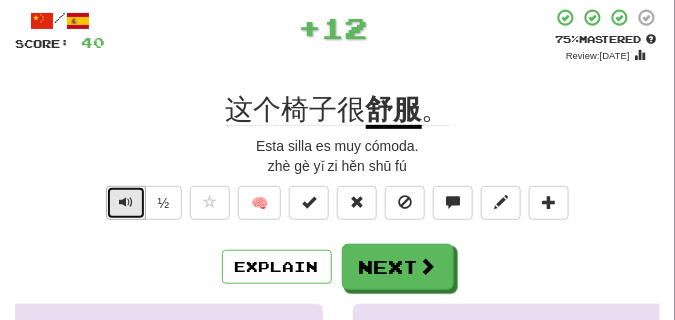 click at bounding box center (126, 203) 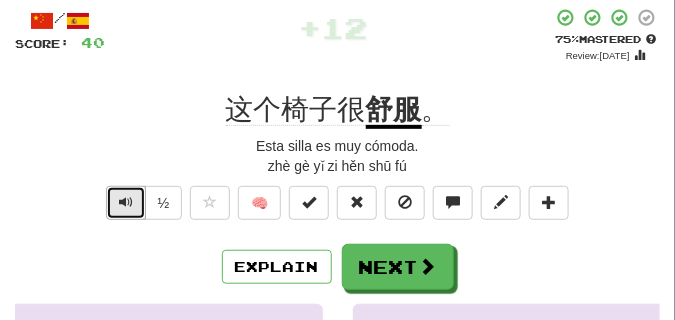 click at bounding box center (126, 203) 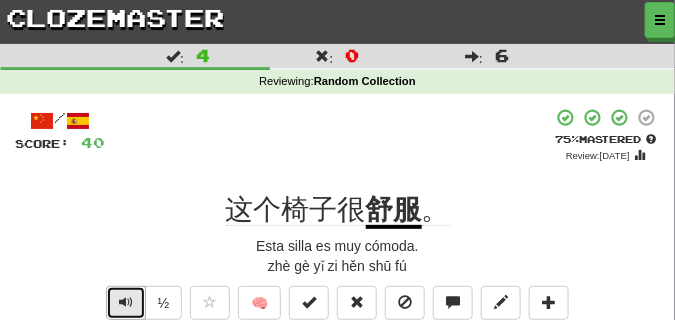 scroll, scrollTop: 50, scrollLeft: 0, axis: vertical 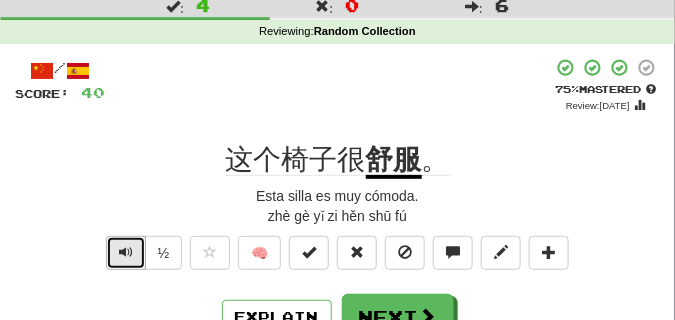 click at bounding box center [126, 253] 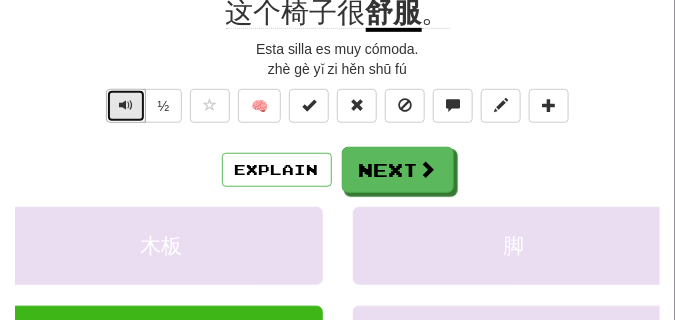 scroll, scrollTop: 200, scrollLeft: 0, axis: vertical 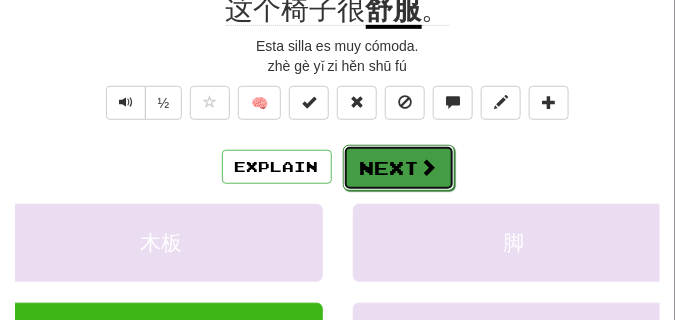 click on "Next" at bounding box center [399, 168] 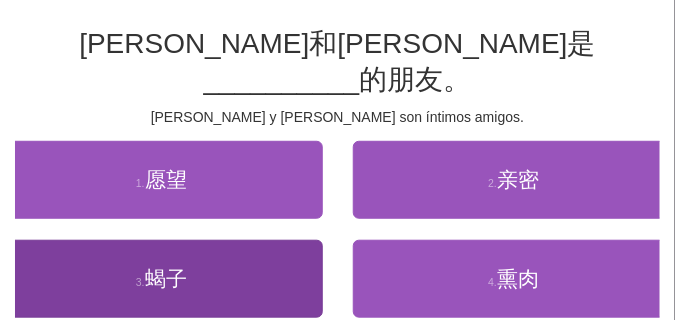 scroll, scrollTop: 90, scrollLeft: 0, axis: vertical 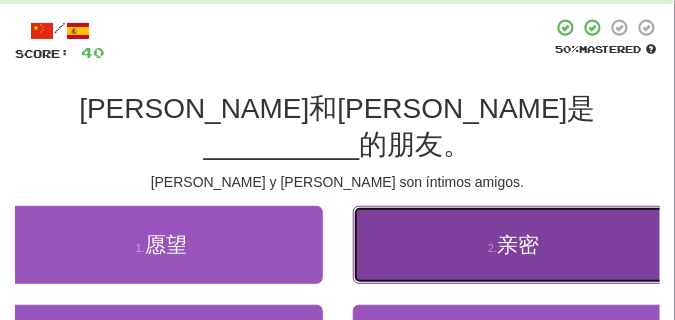 click on "2 .  亲密" at bounding box center (514, 245) 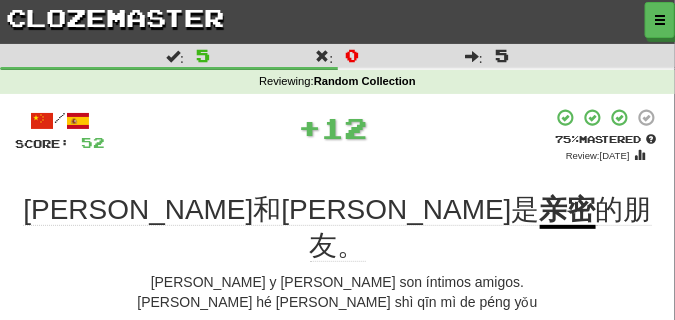scroll, scrollTop: 50, scrollLeft: 0, axis: vertical 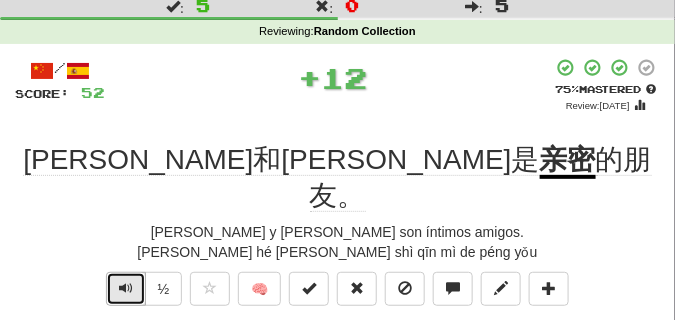 click at bounding box center (126, 288) 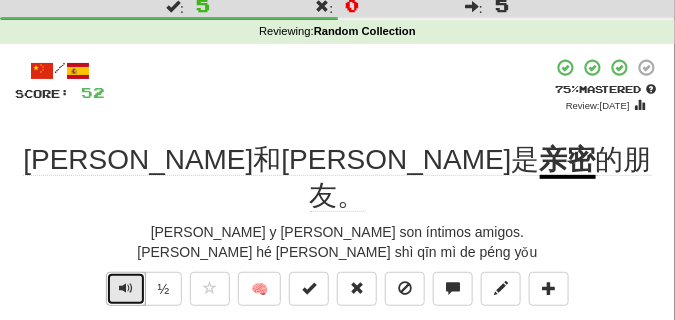 click at bounding box center [126, 288] 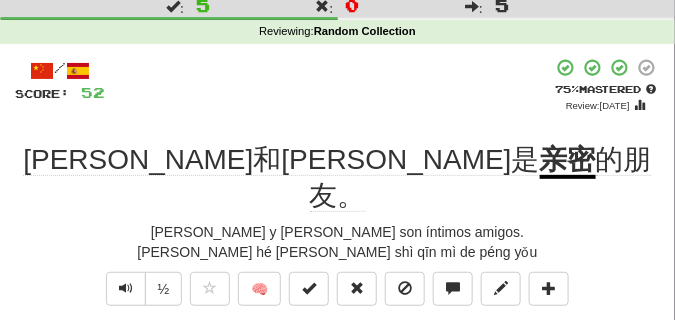 click on "Next" at bounding box center (399, 354) 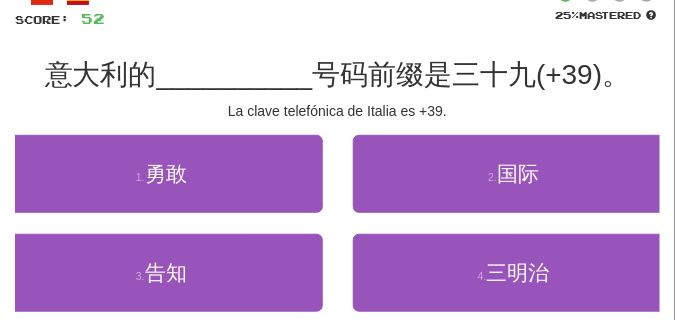 scroll, scrollTop: 150, scrollLeft: 0, axis: vertical 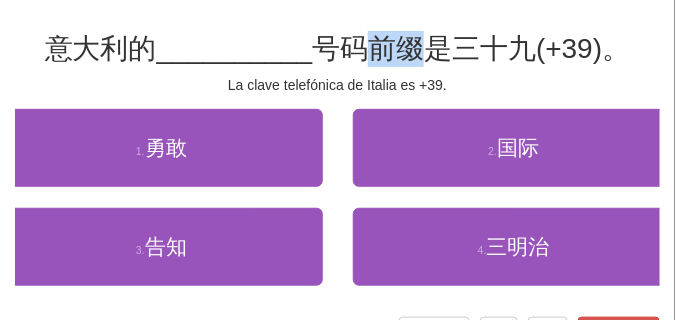 drag, startPoint x: 377, startPoint y: 56, endPoint x: 415, endPoint y: 49, distance: 38.63936 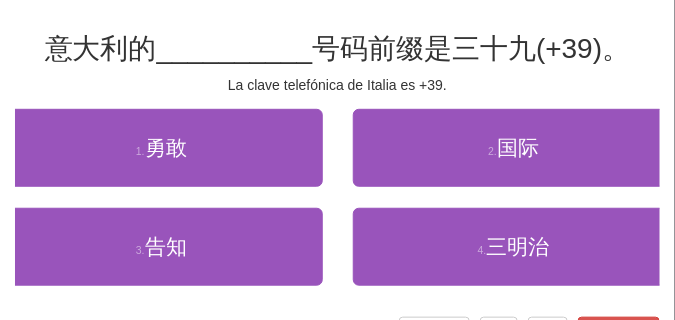 click on "__________" at bounding box center [235, 48] 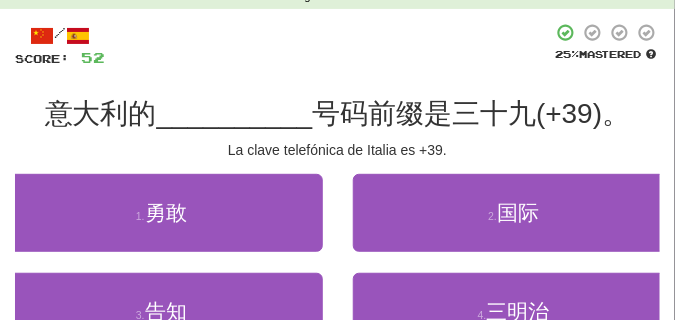 scroll, scrollTop: 100, scrollLeft: 0, axis: vertical 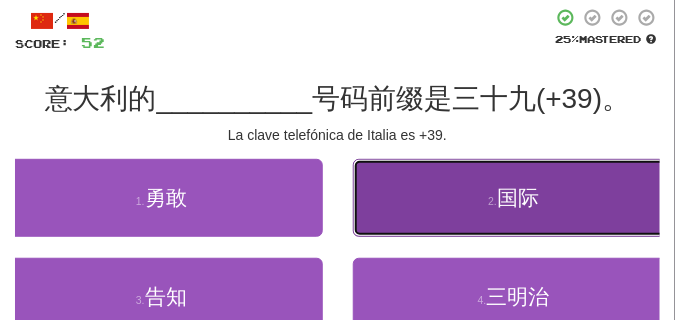click on "2 .  国际" at bounding box center [514, 198] 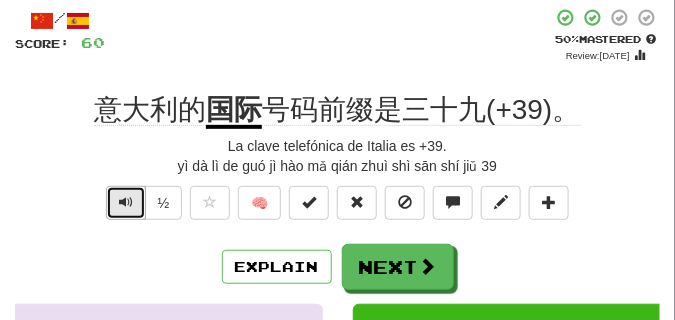 click at bounding box center (126, 202) 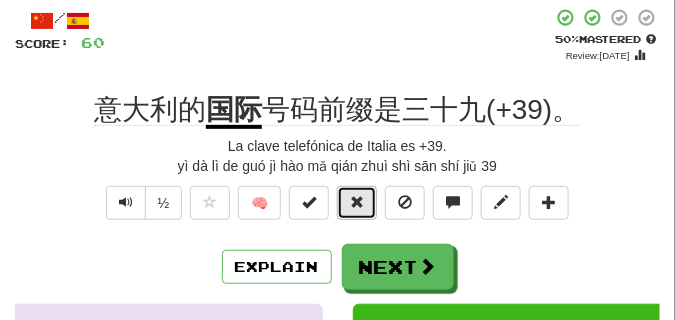 click at bounding box center [357, 202] 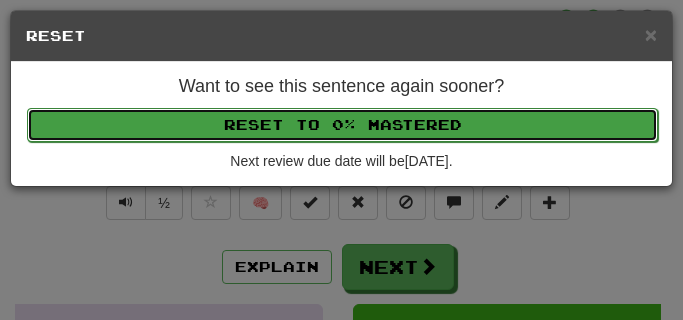 click on "Reset to 0% Mastered" at bounding box center [342, 125] 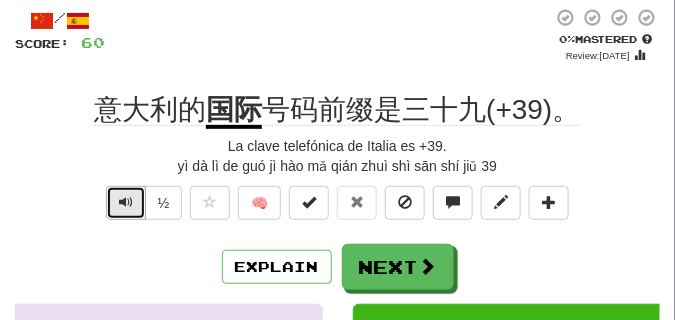 click at bounding box center [126, 202] 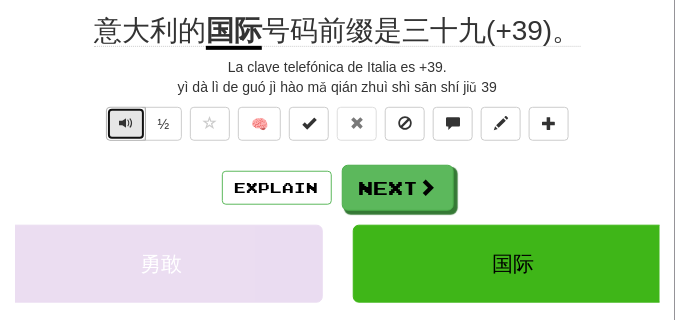 scroll, scrollTop: 250, scrollLeft: 0, axis: vertical 